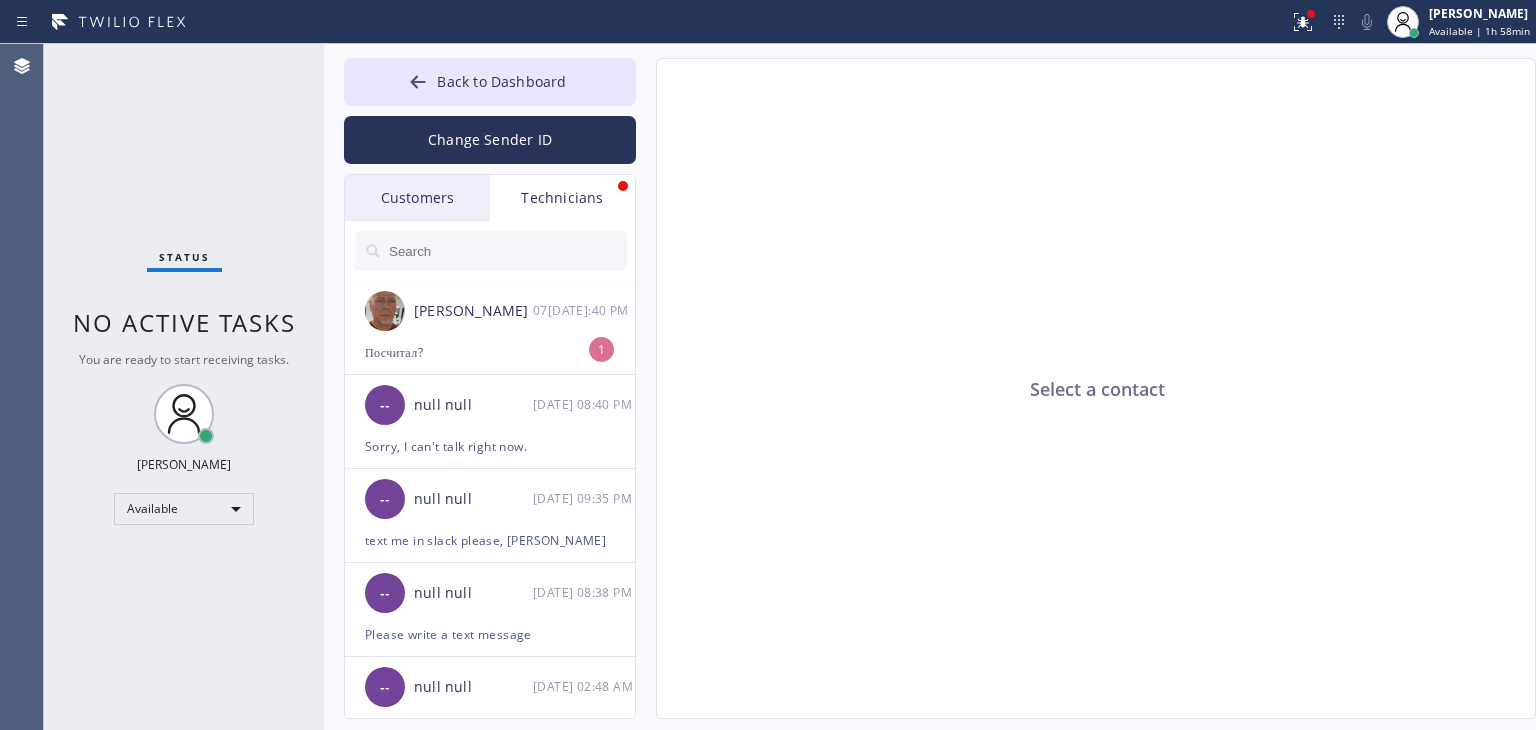 scroll, scrollTop: 0, scrollLeft: 0, axis: both 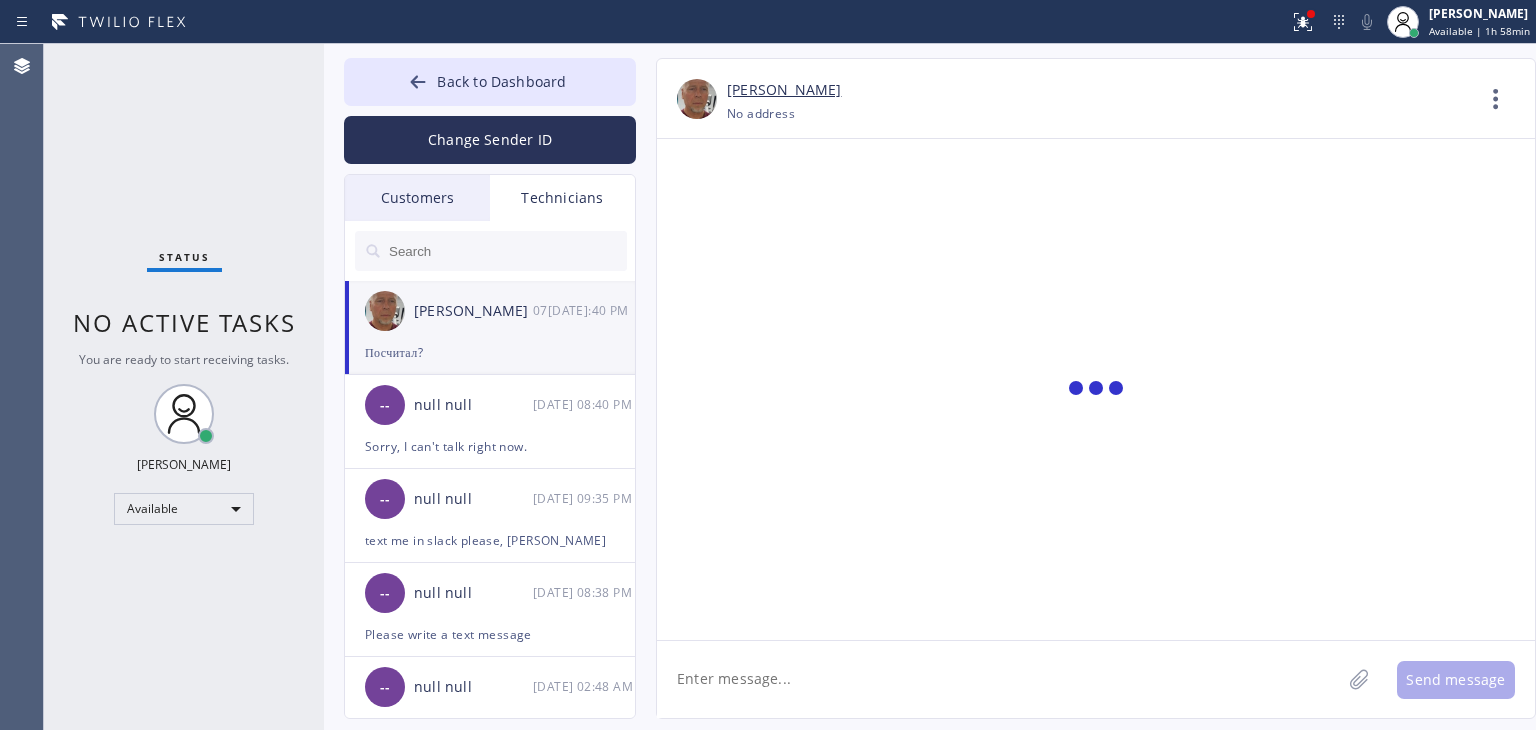 click 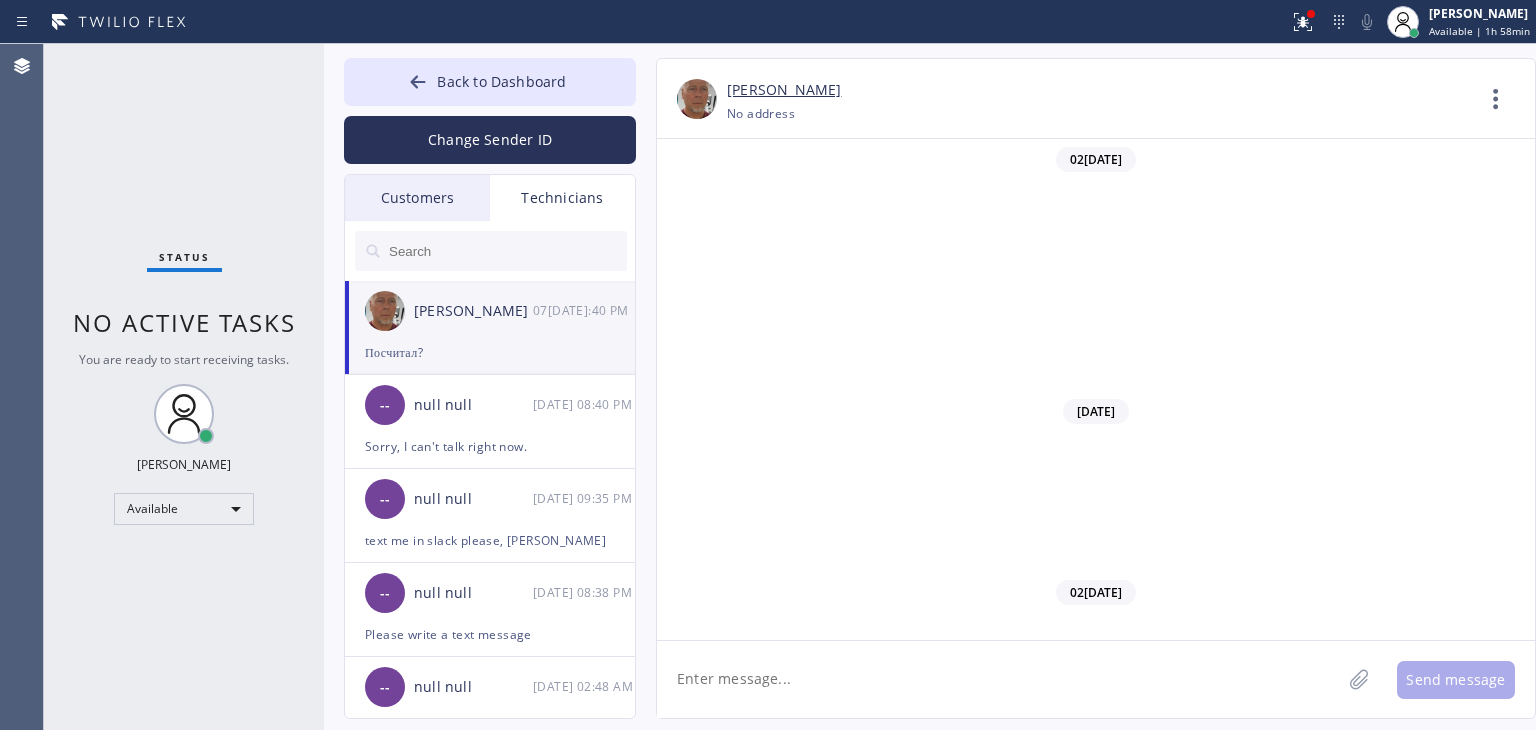scroll, scrollTop: 14735, scrollLeft: 0, axis: vertical 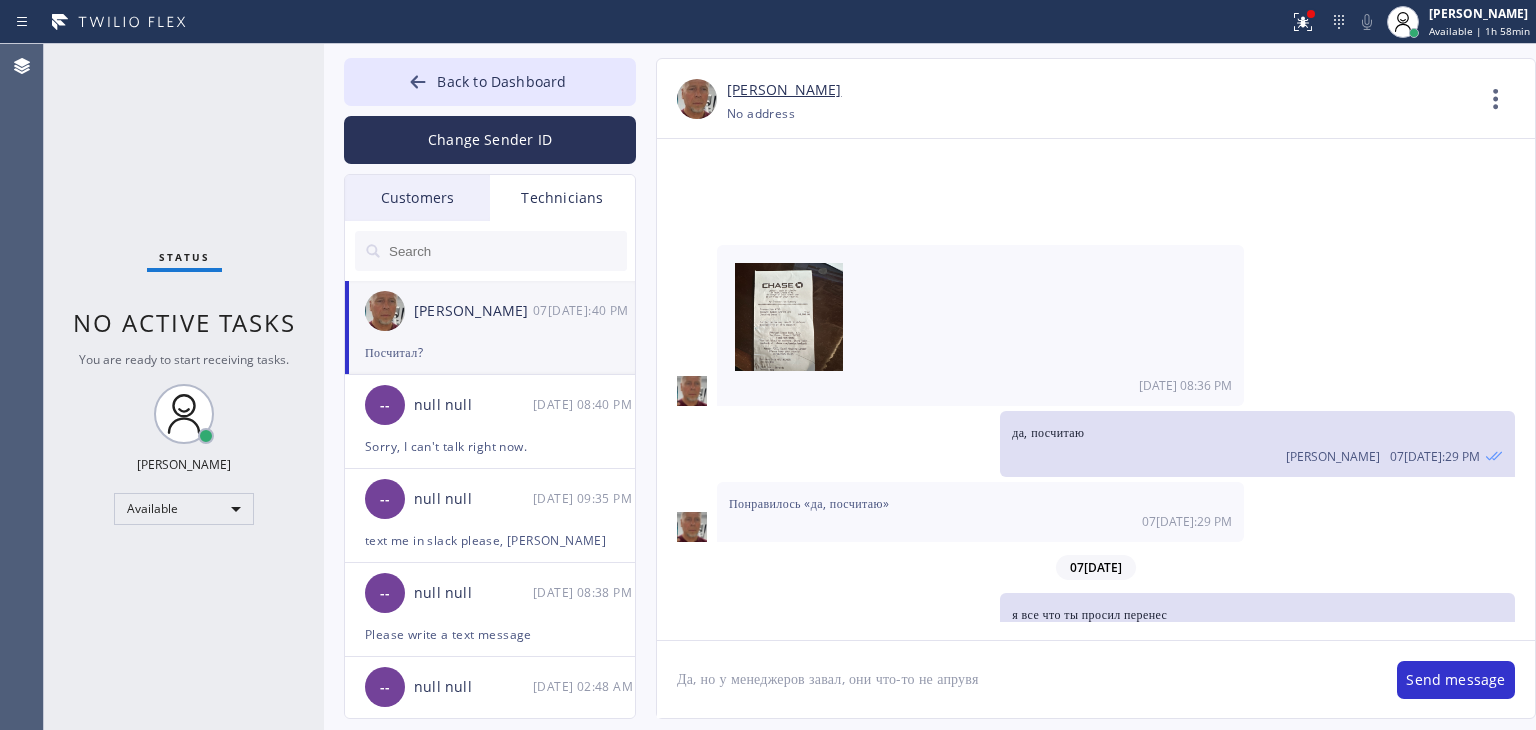 type on "Да, но у менеджеров завал, они что-то не апрувят" 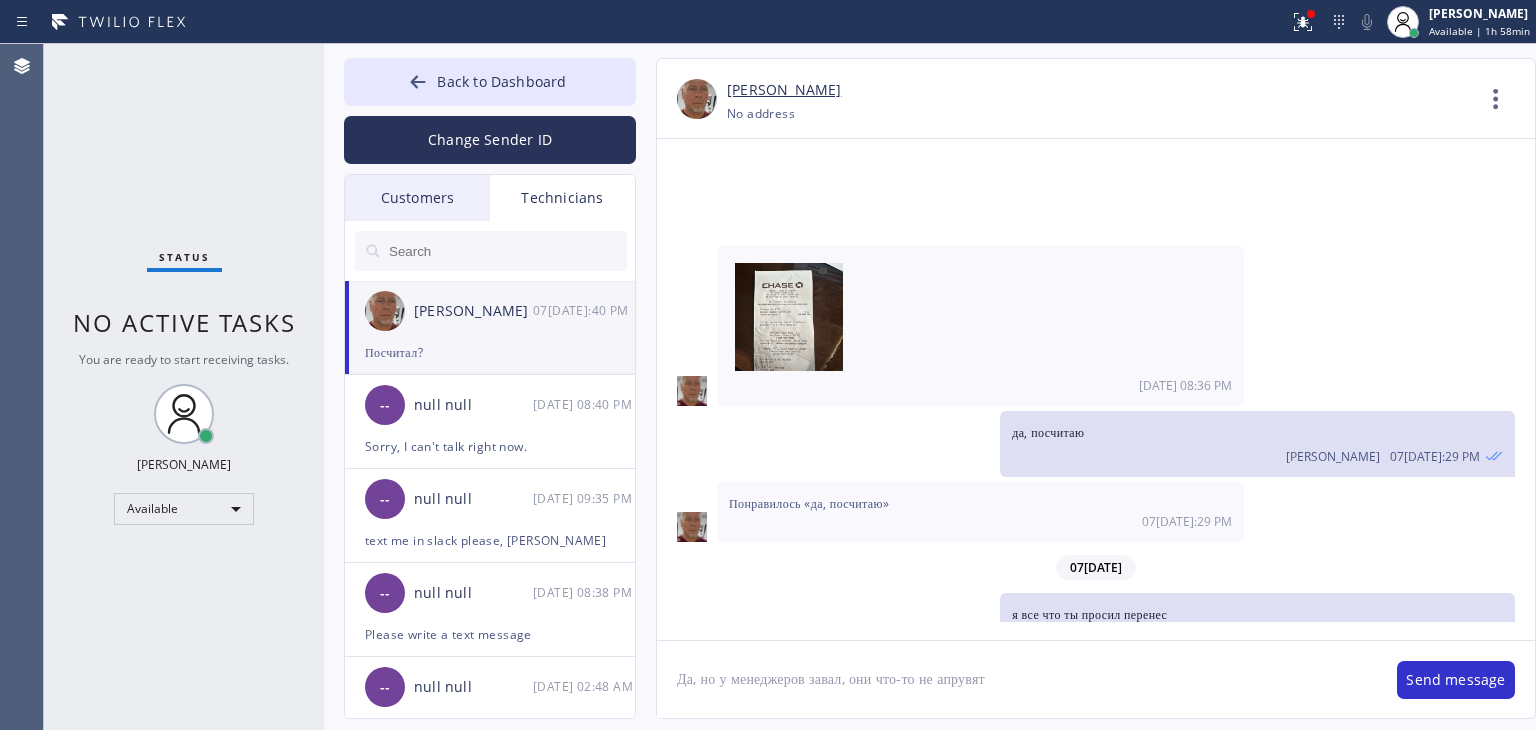 type 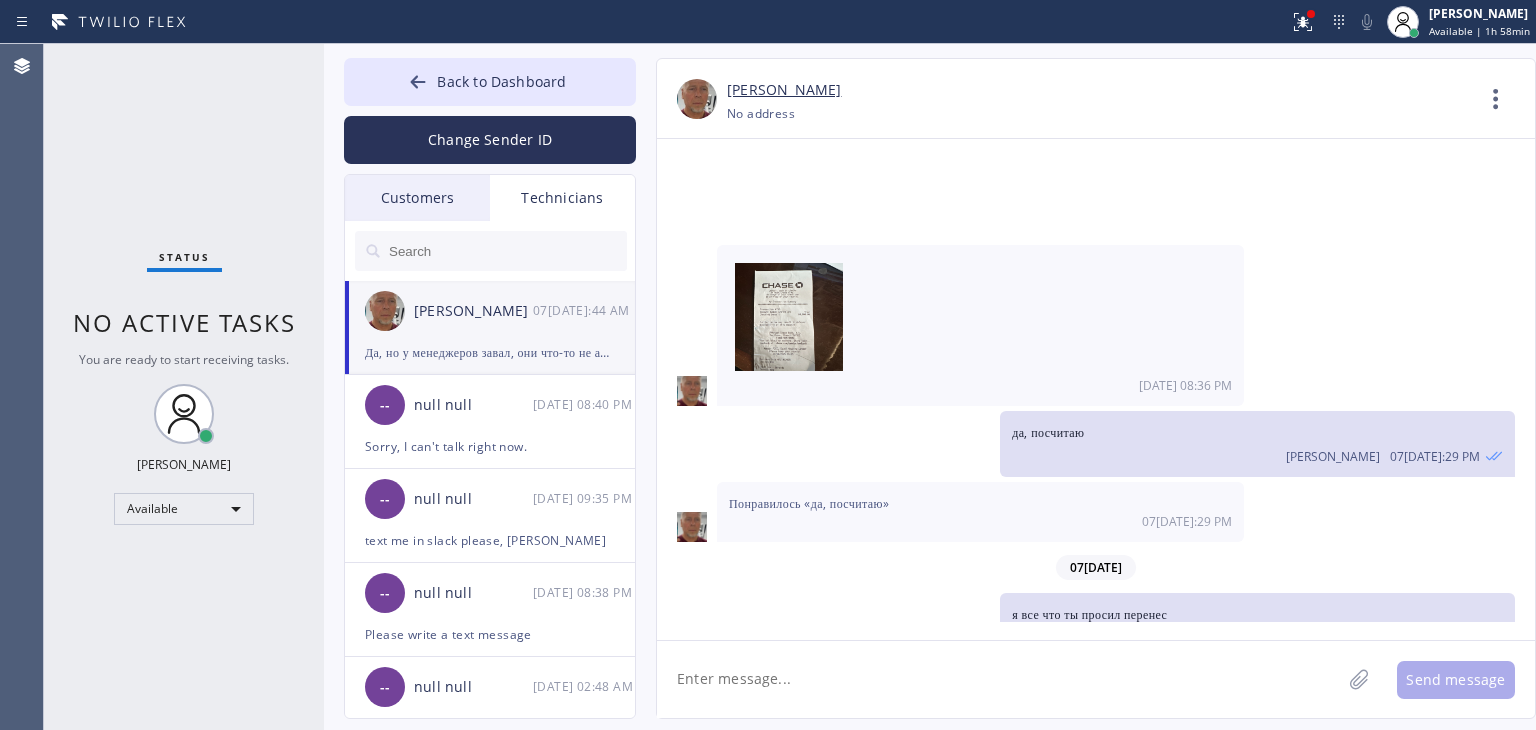 scroll, scrollTop: 14849, scrollLeft: 0, axis: vertical 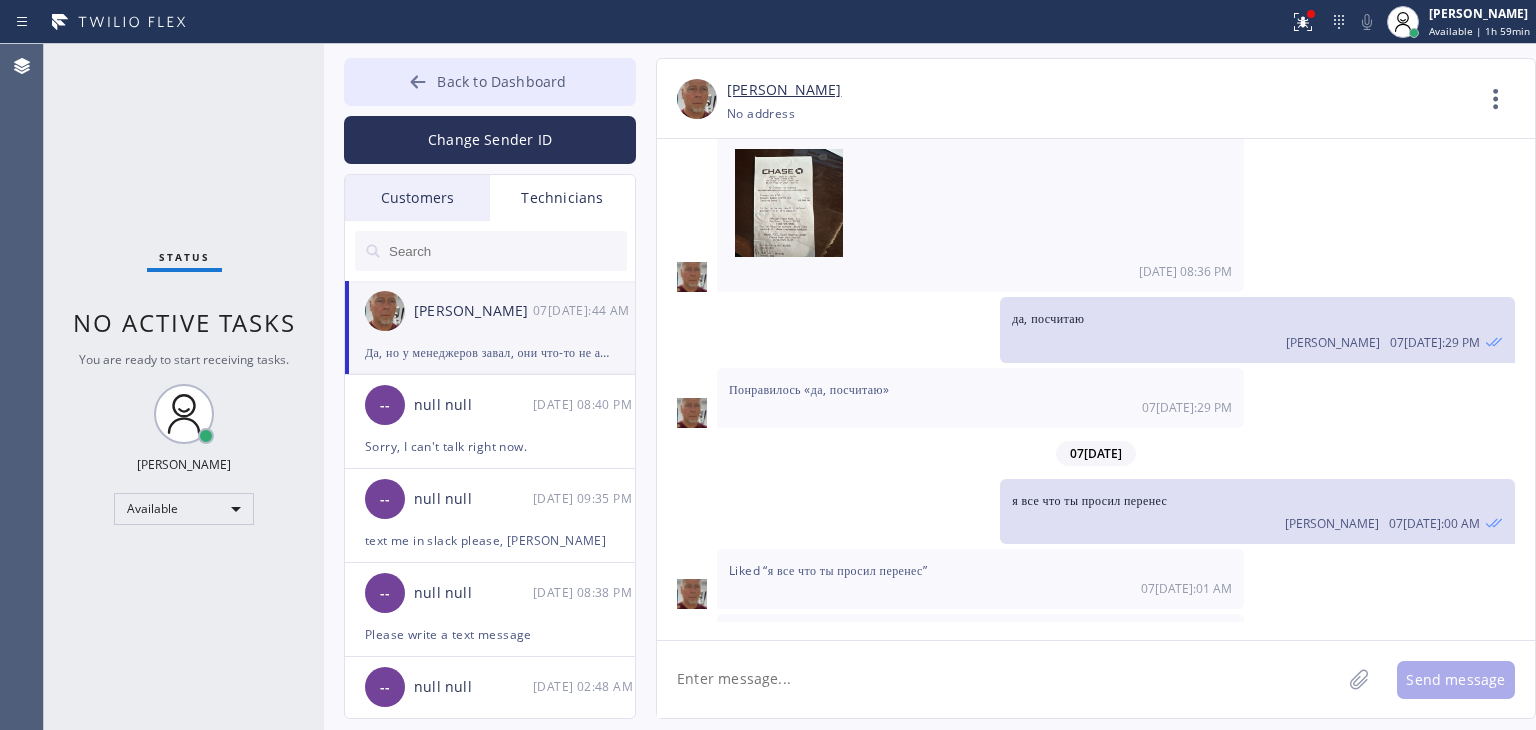 click on "Back to Dashboard" at bounding box center (490, 82) 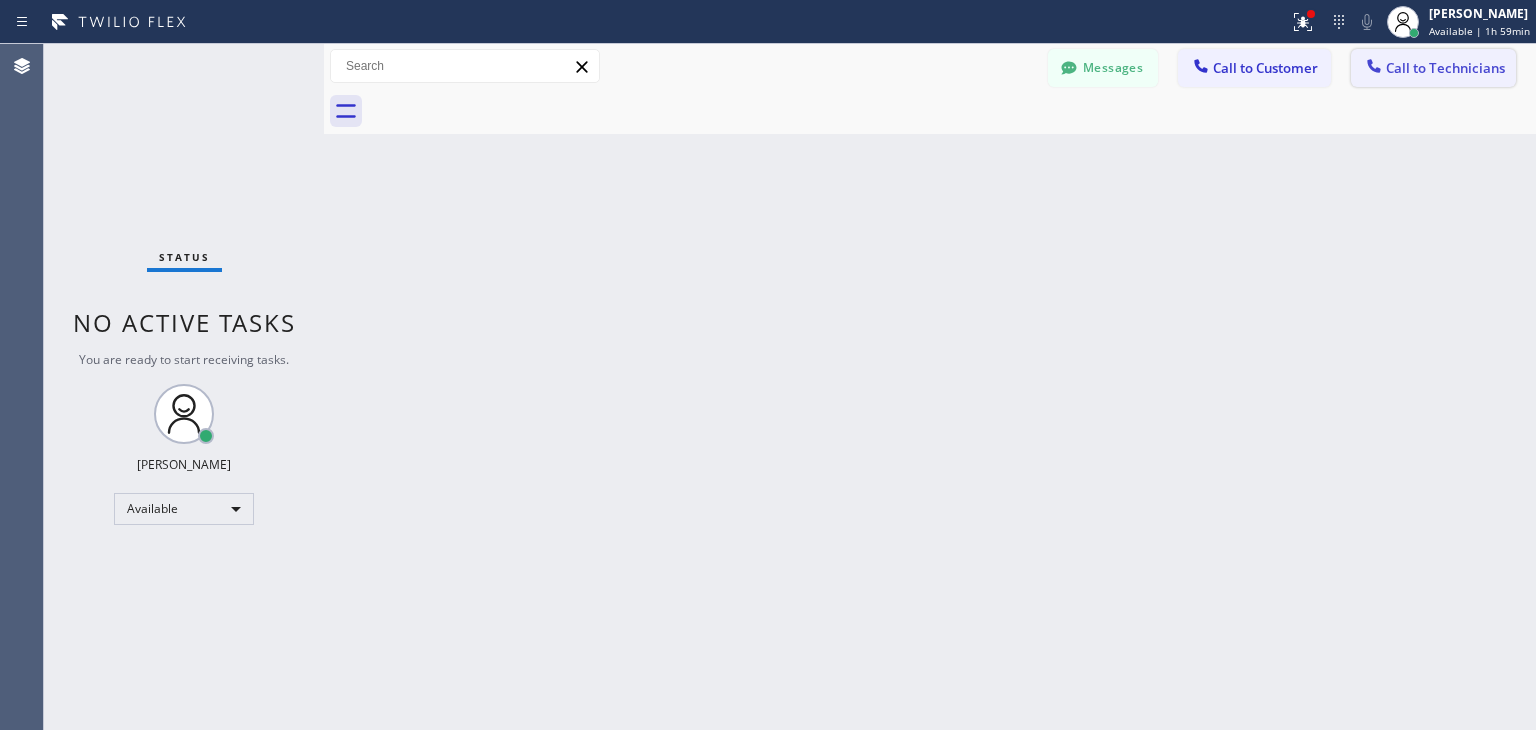click on "Call to Technicians" at bounding box center (1445, 68) 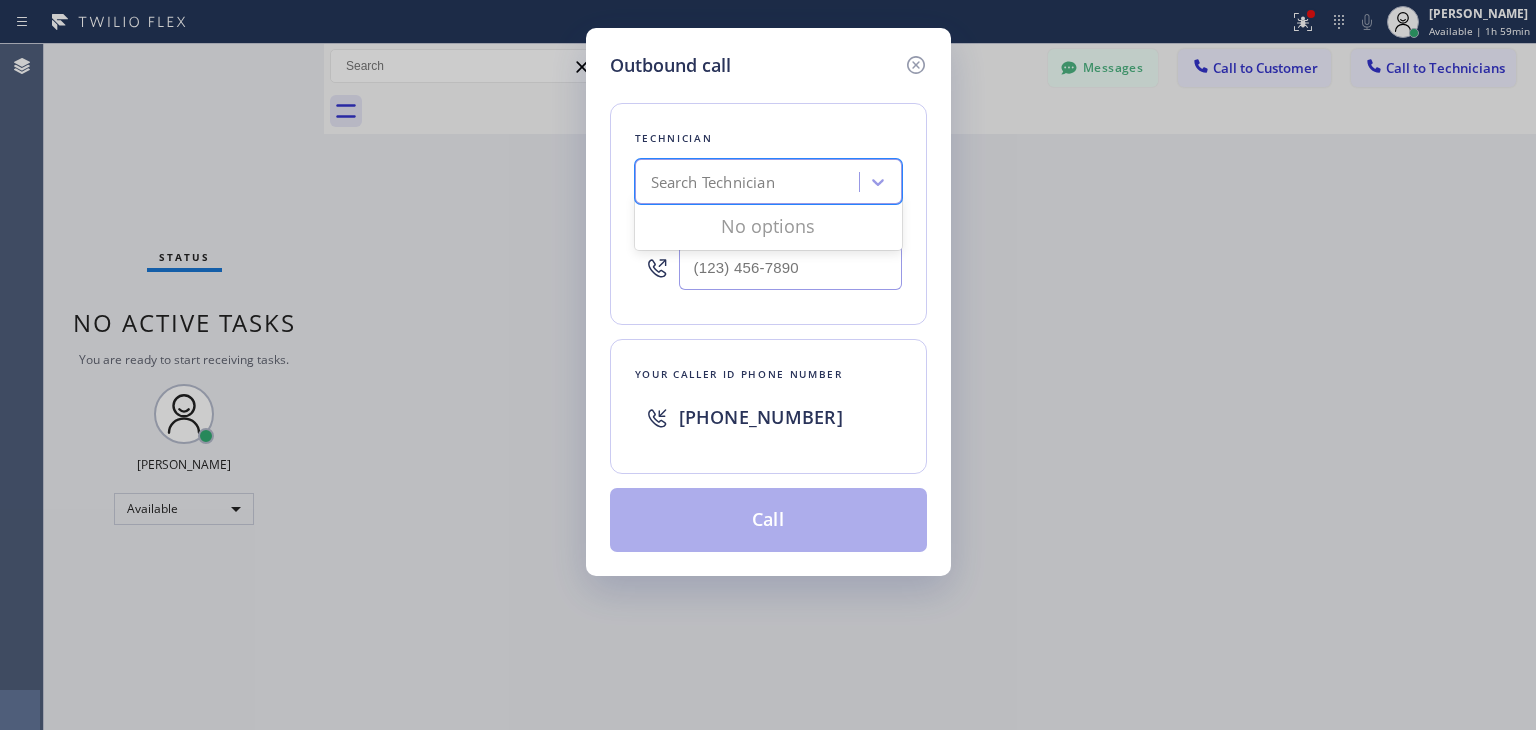 click on "Search Technician" at bounding box center [750, 182] 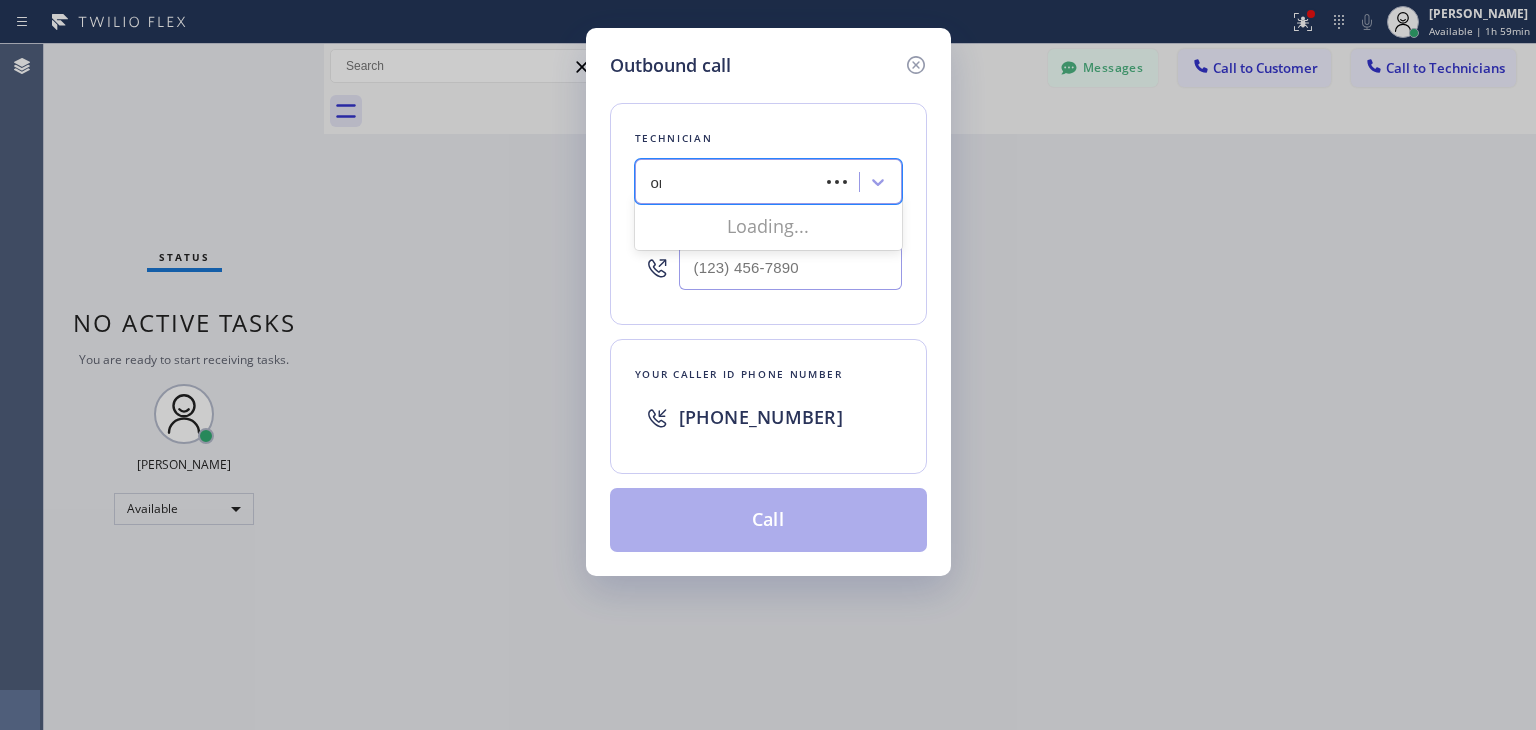 type on "о" 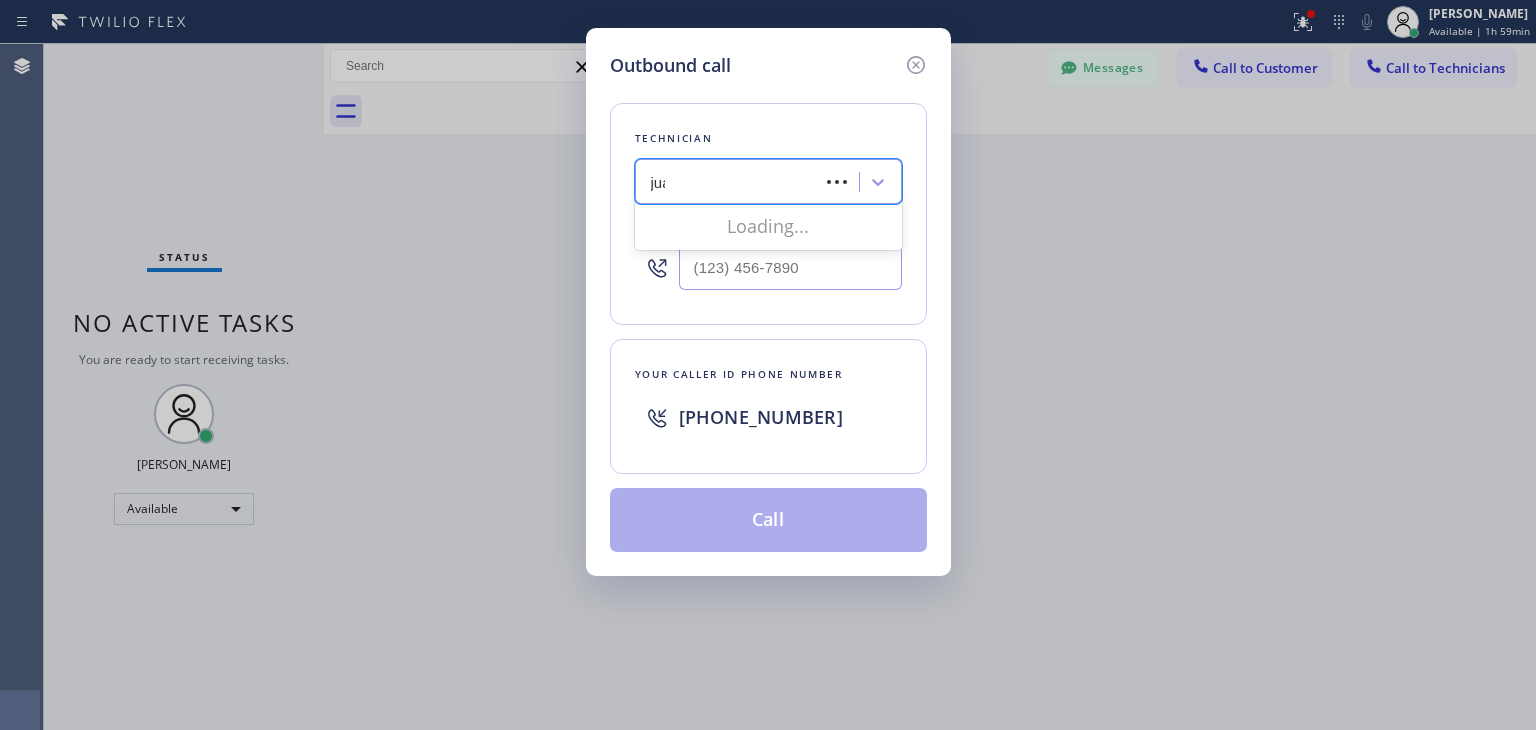 type on "[PERSON_NAME]" 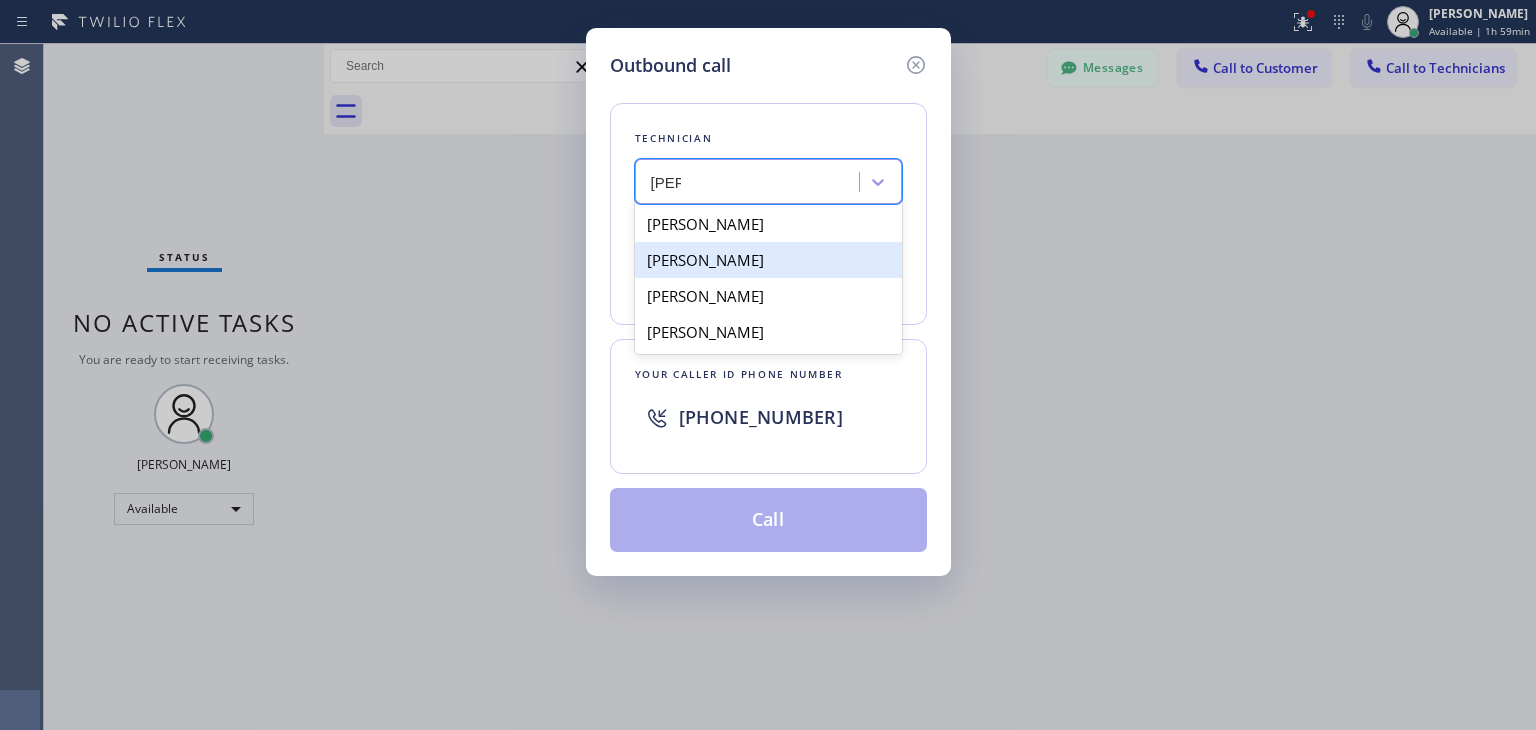 click on "[PERSON_NAME]" at bounding box center [768, 260] 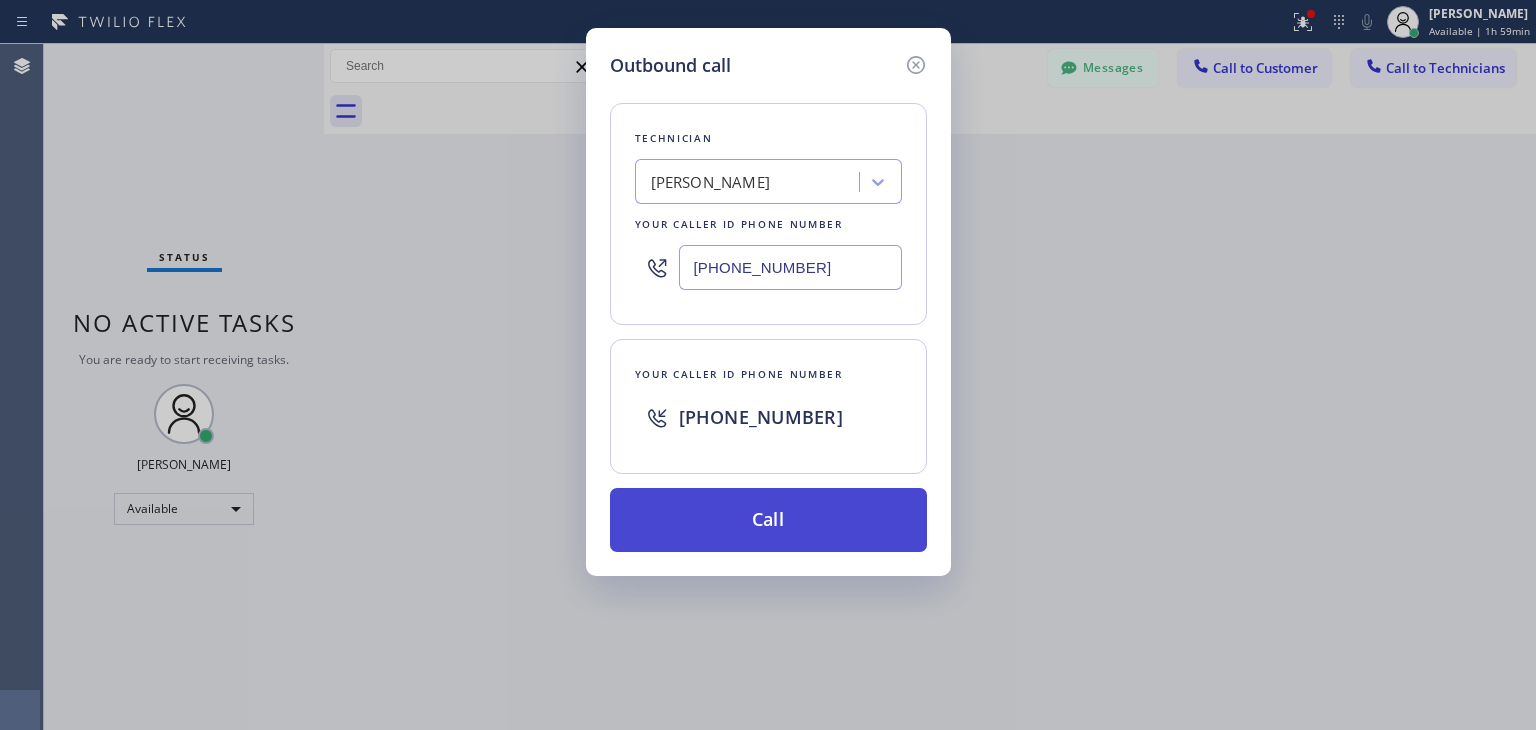 click on "Call" at bounding box center [768, 520] 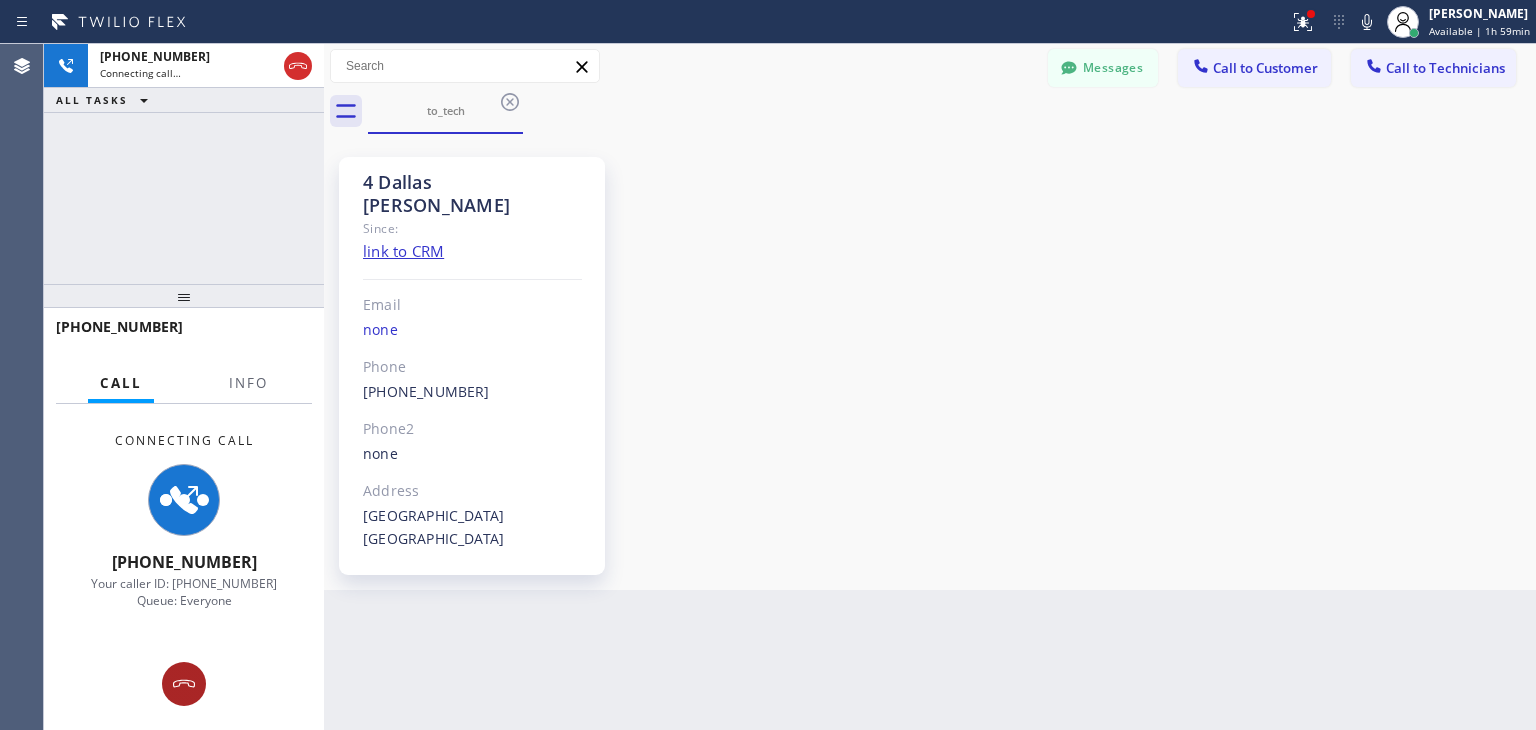 click at bounding box center (184, 684) 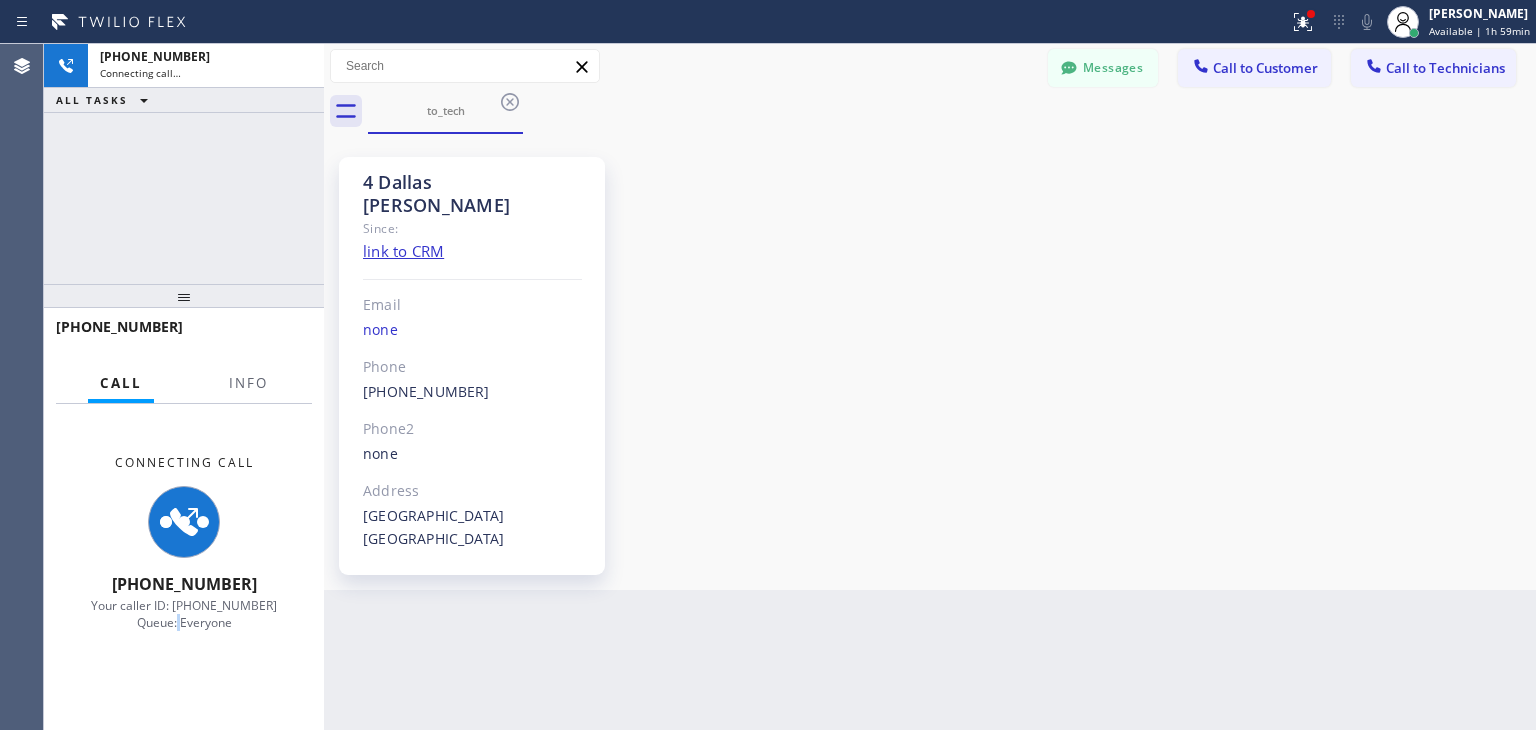 click on "Connecting Call [PHONE_NUMBER] Your caller ID: [PHONE_NUMBER] Queue: Everyone" at bounding box center (184, 543) 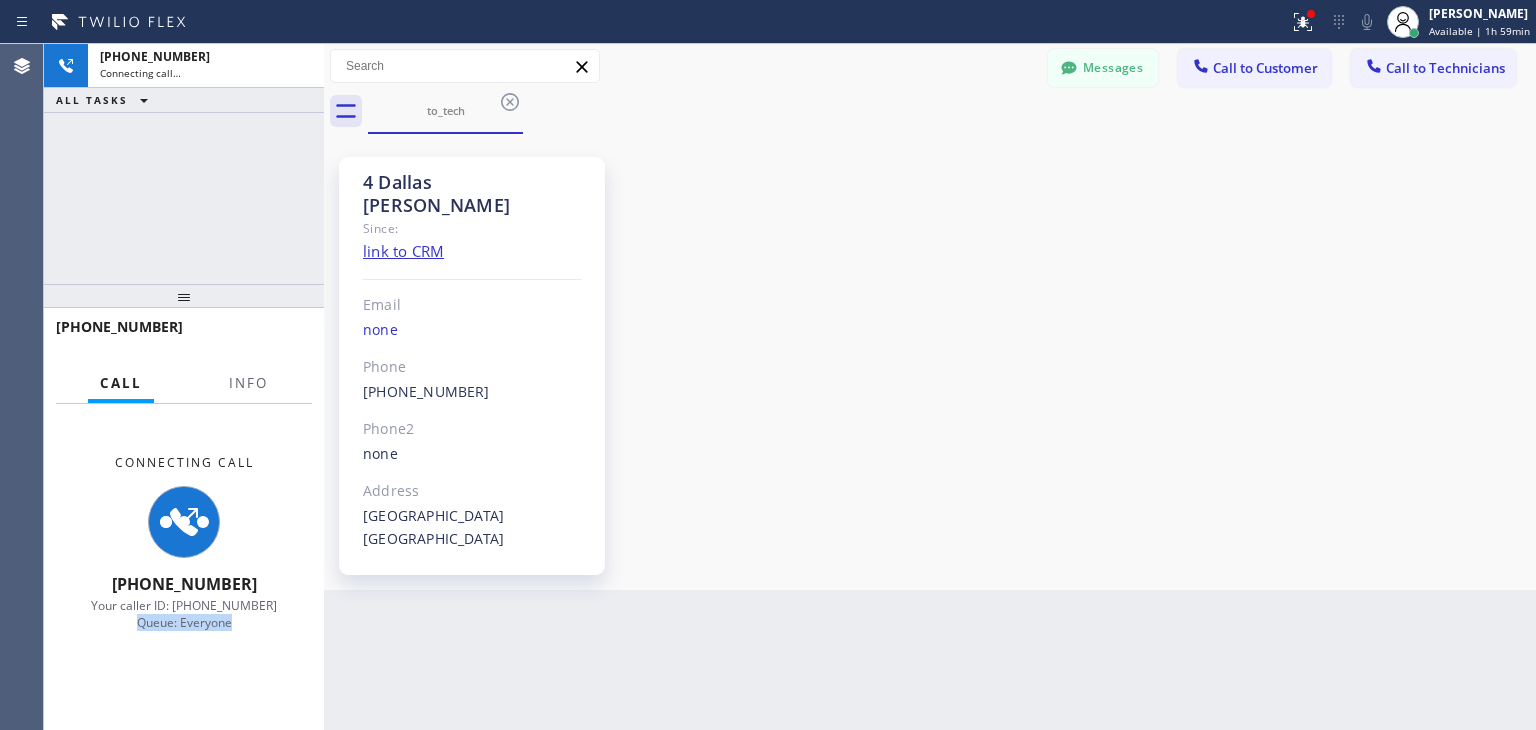 click on "Connecting Call [PHONE_NUMBER] Your caller ID: [PHONE_NUMBER] Queue: Everyone" at bounding box center (184, 543) 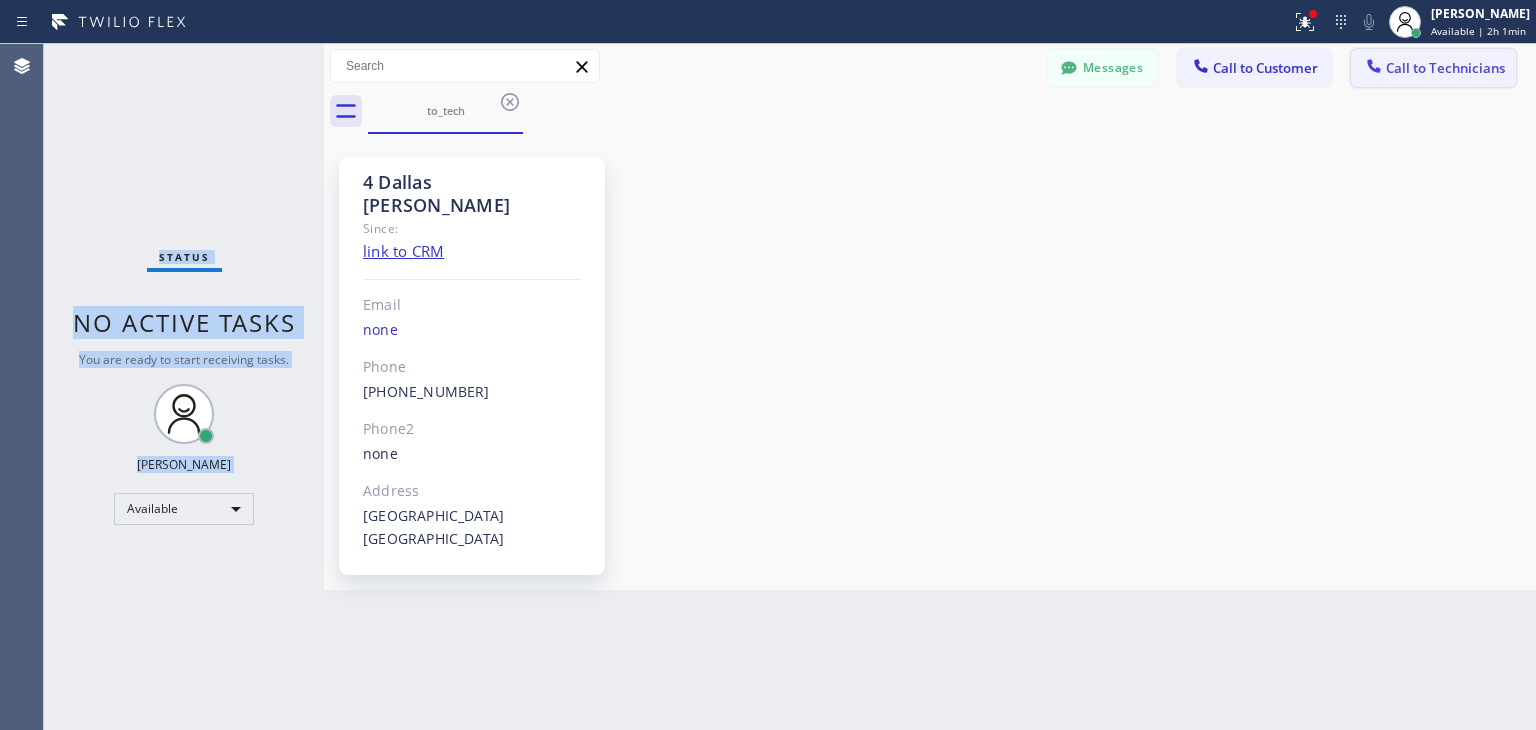 click on "Call to Technicians" at bounding box center [1433, 68] 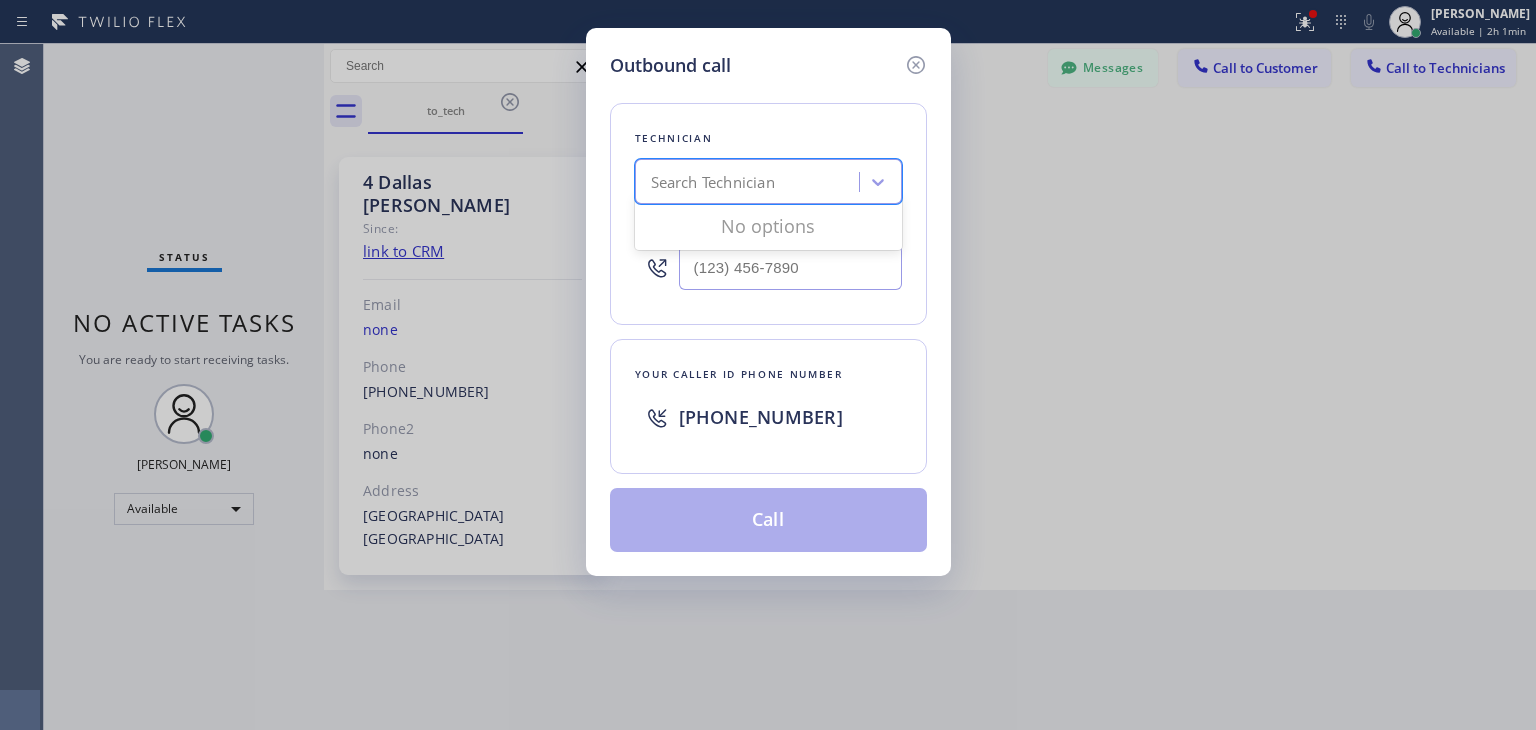 click on "Search Technician" at bounding box center [750, 182] 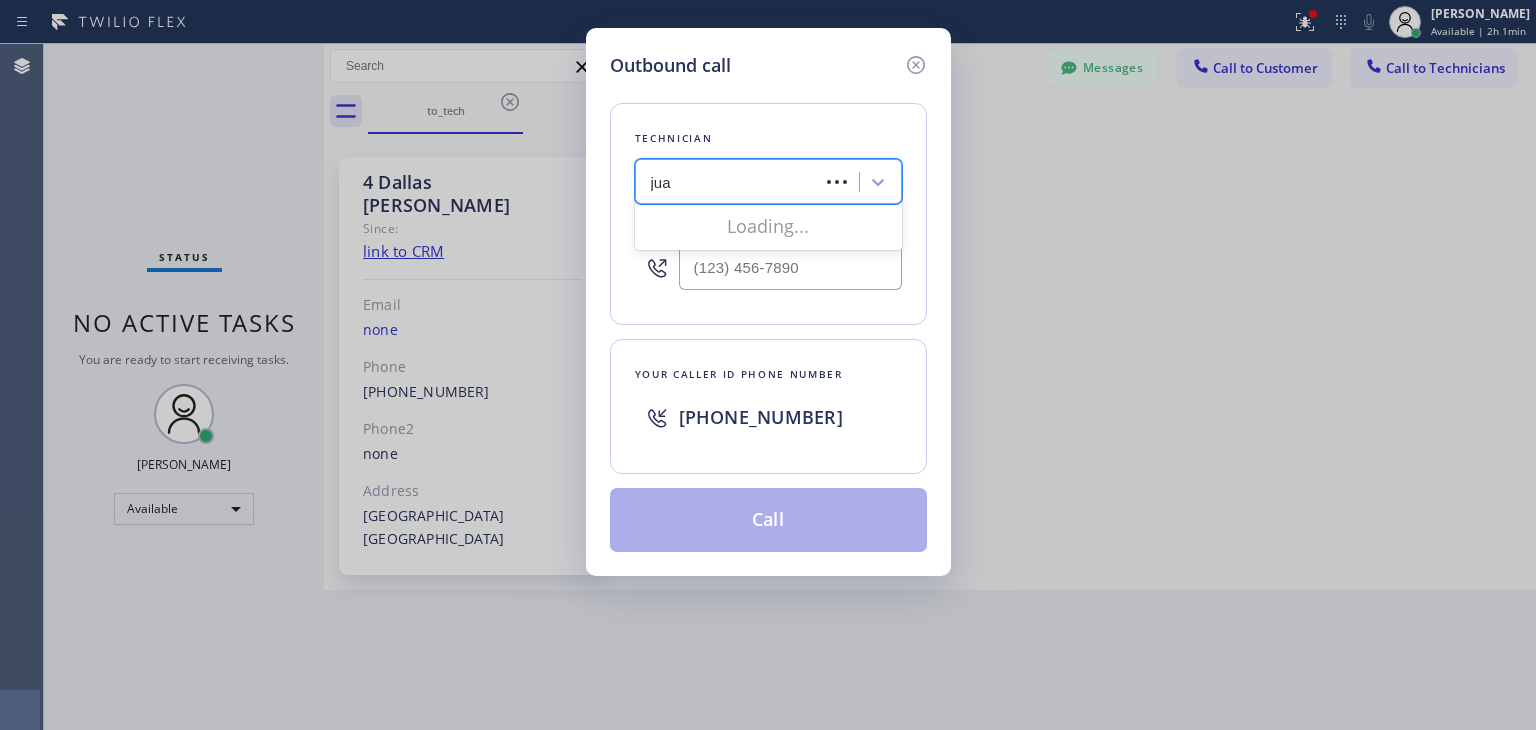 type on "[PERSON_NAME]" 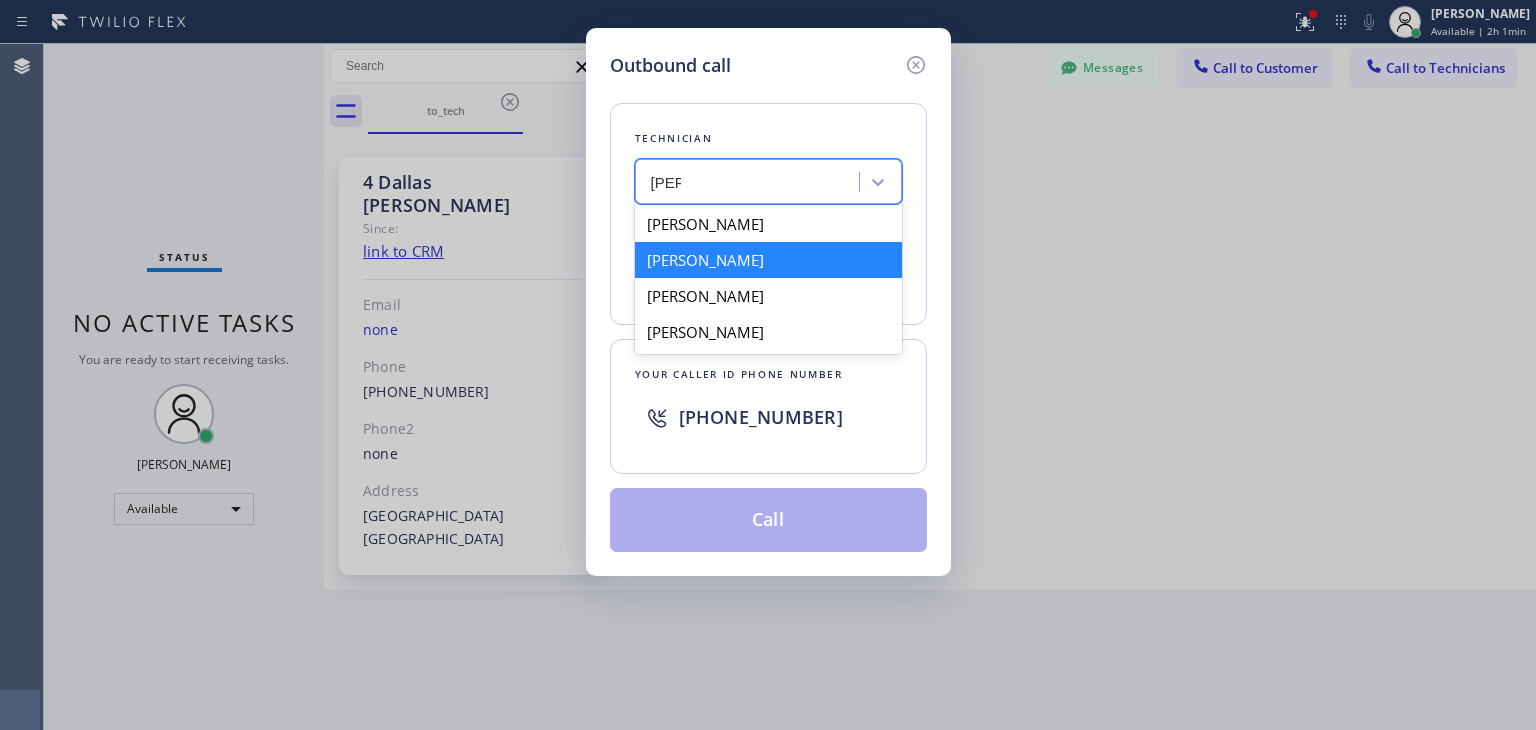 click on "[PERSON_NAME]" at bounding box center (768, 260) 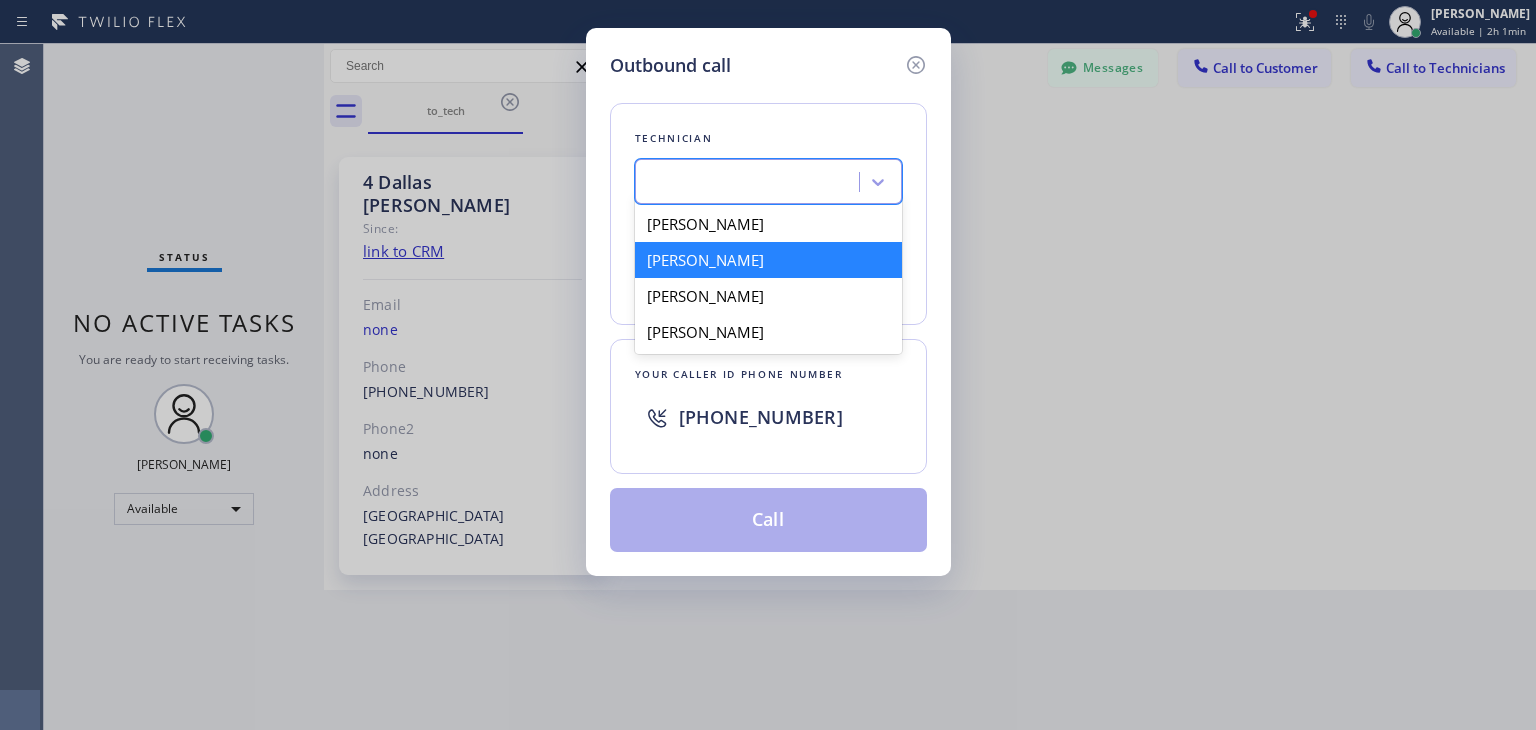 type on "[PHONE_NUMBER]" 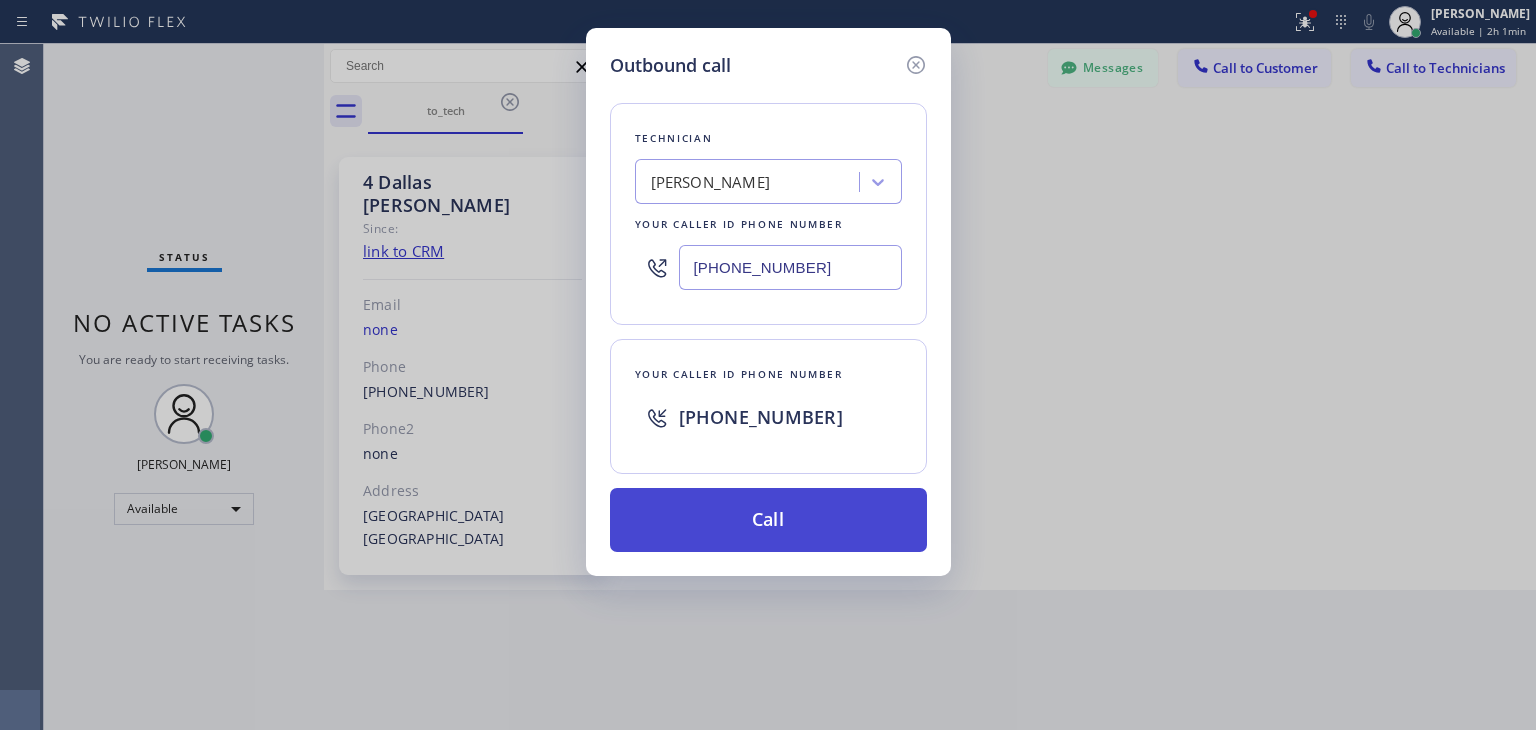 click on "Call" at bounding box center [768, 520] 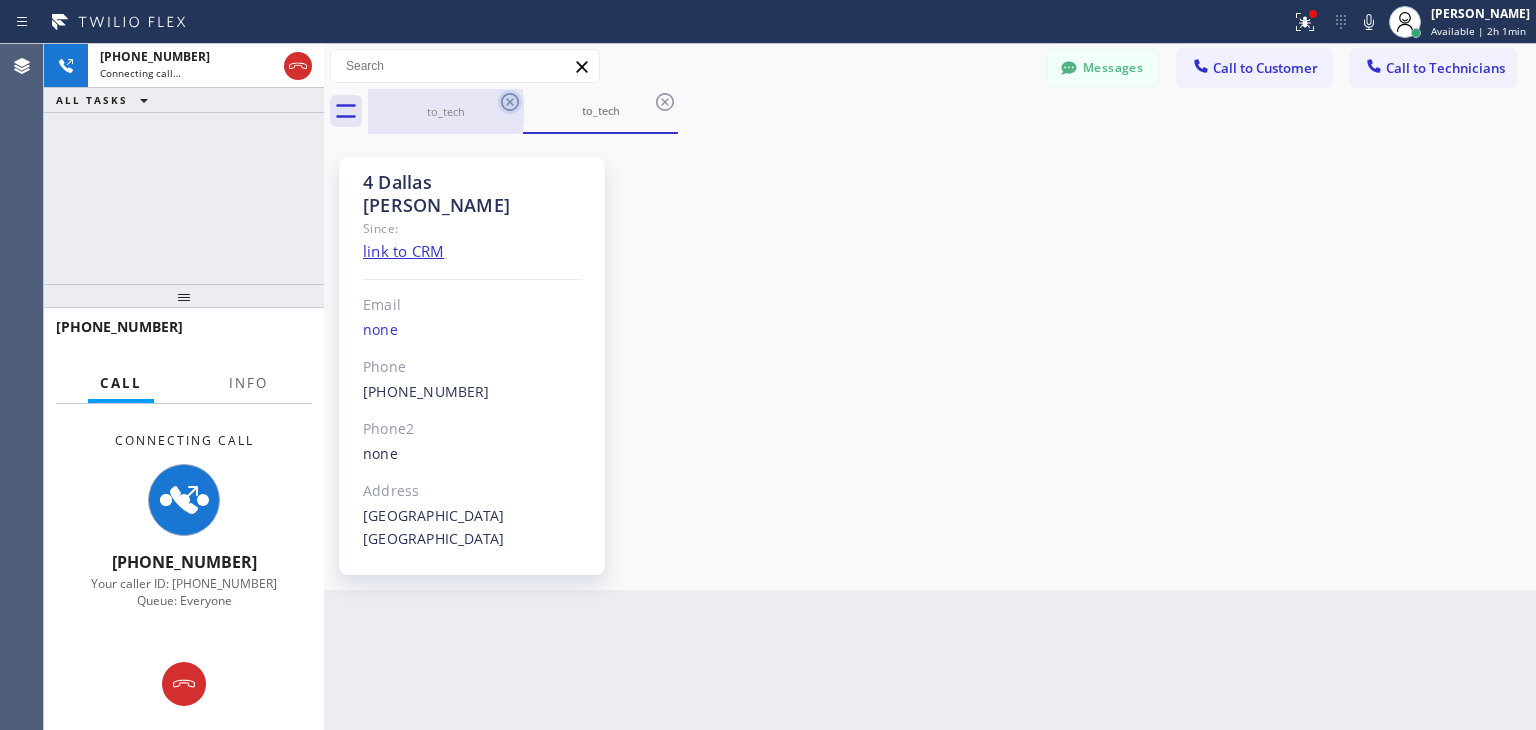 click 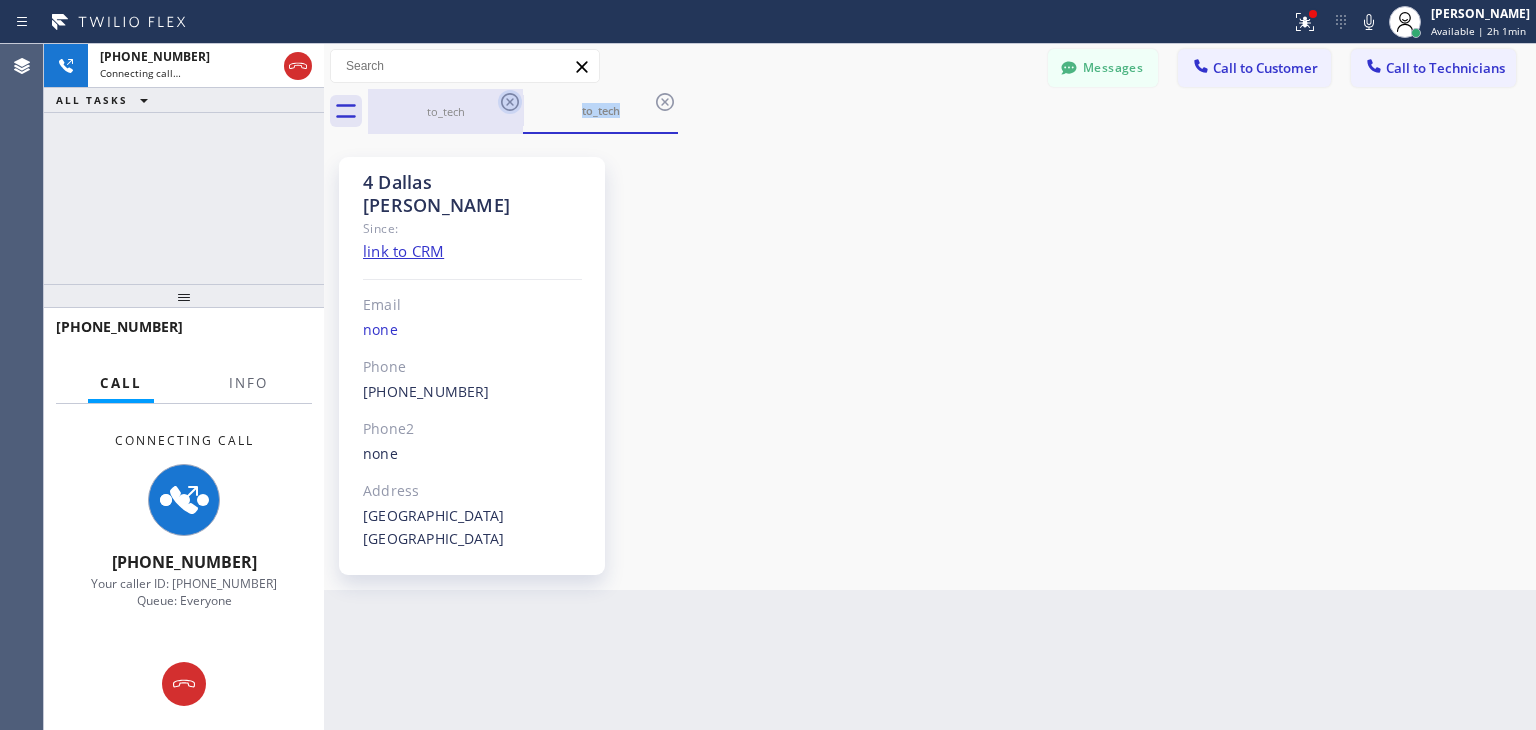 click 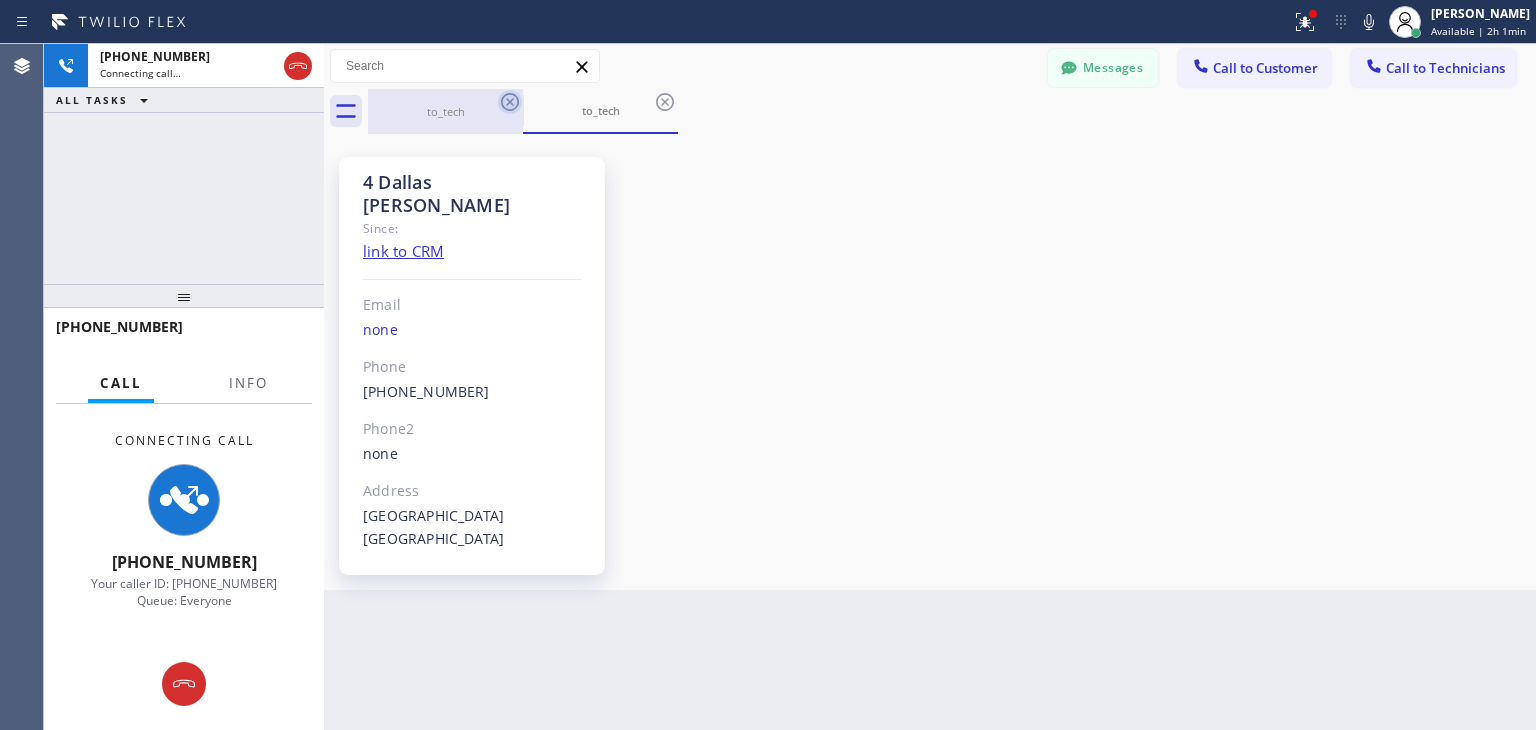 click 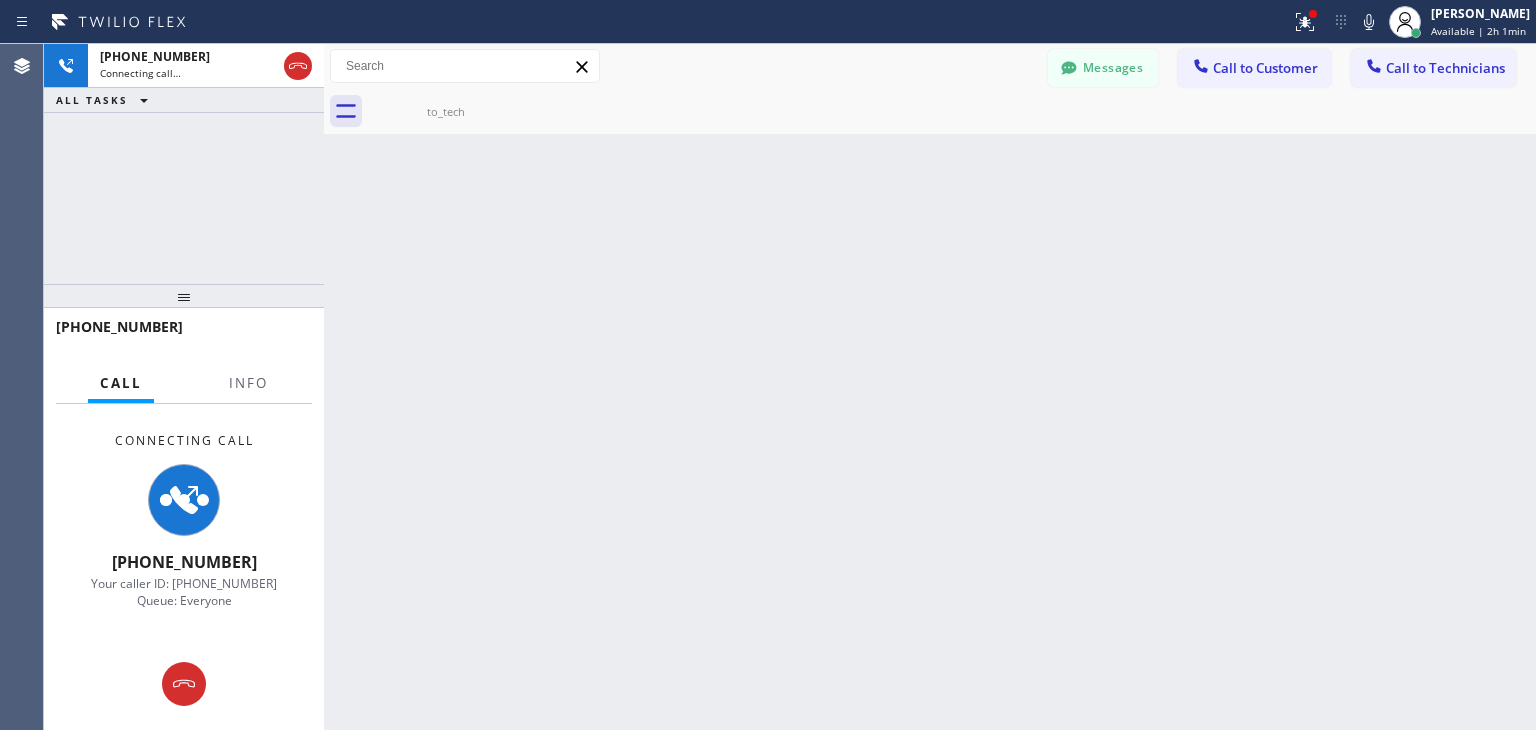 click 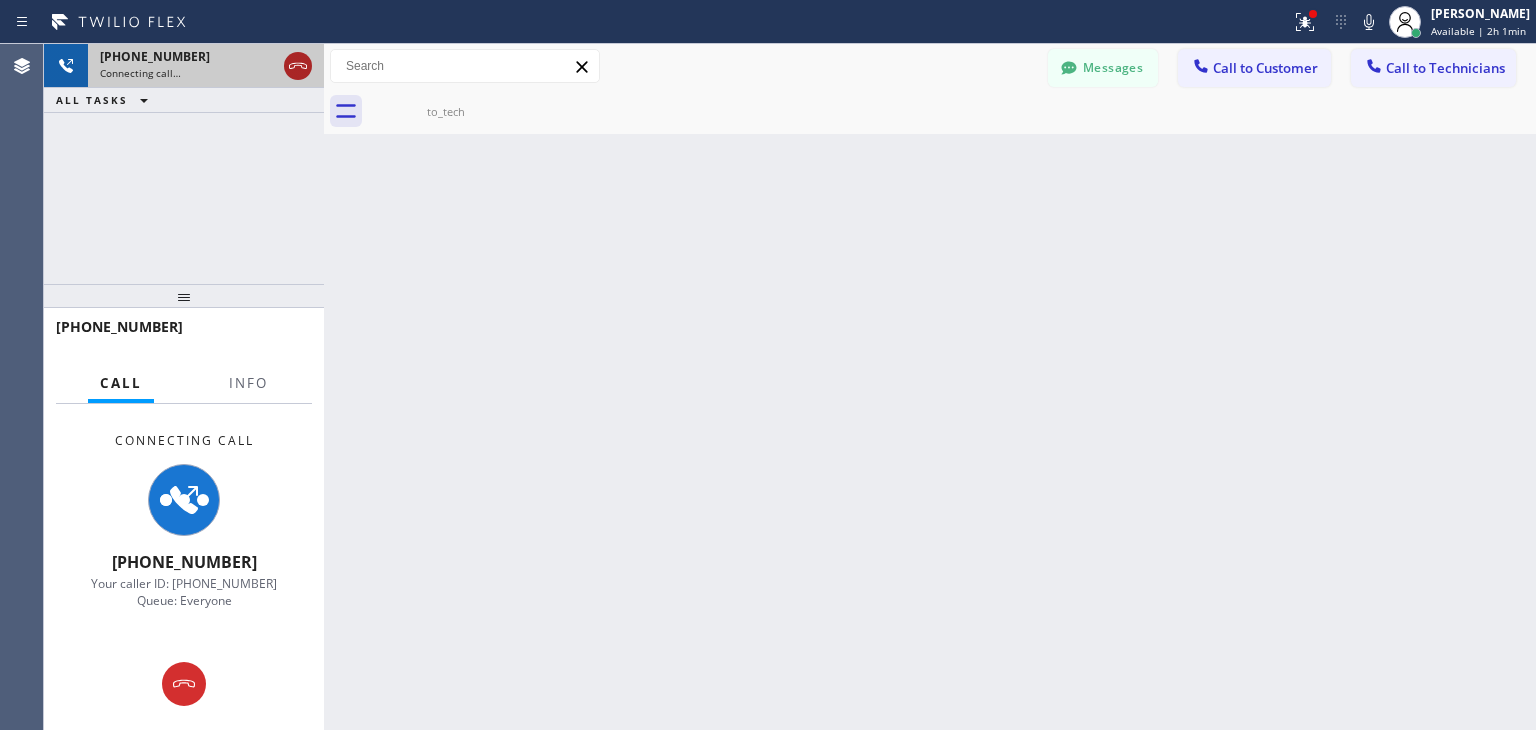 click 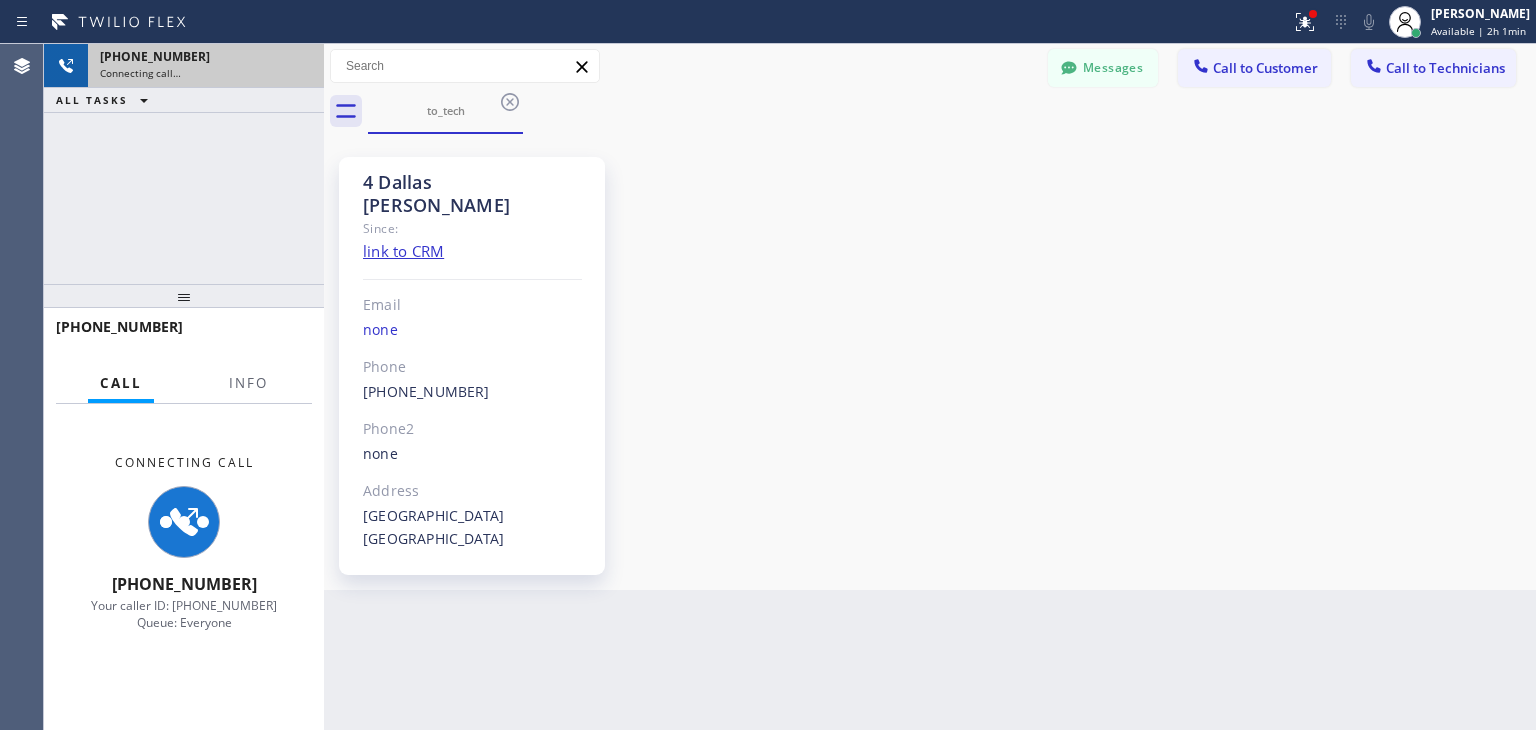 click on "Connecting call…" at bounding box center (206, 73) 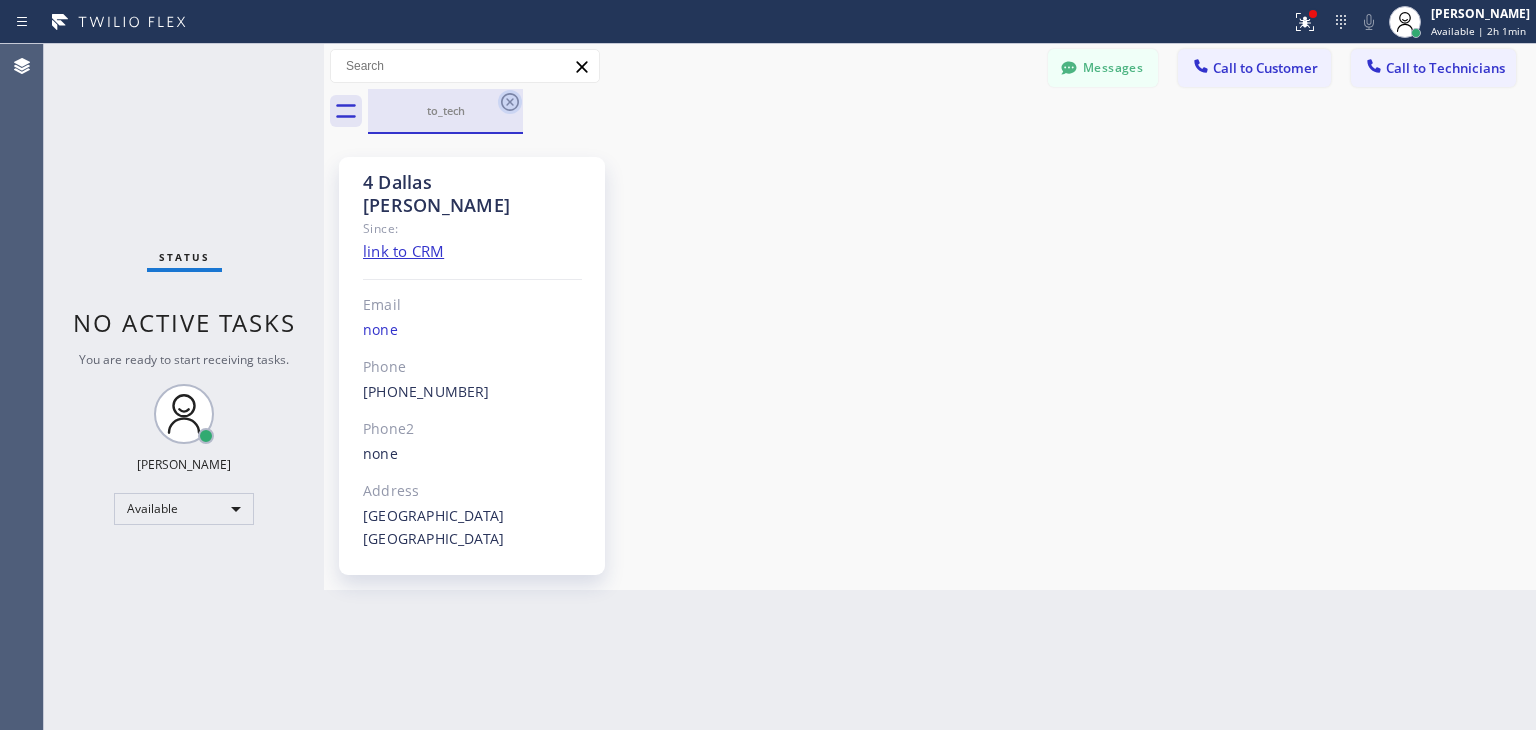 click 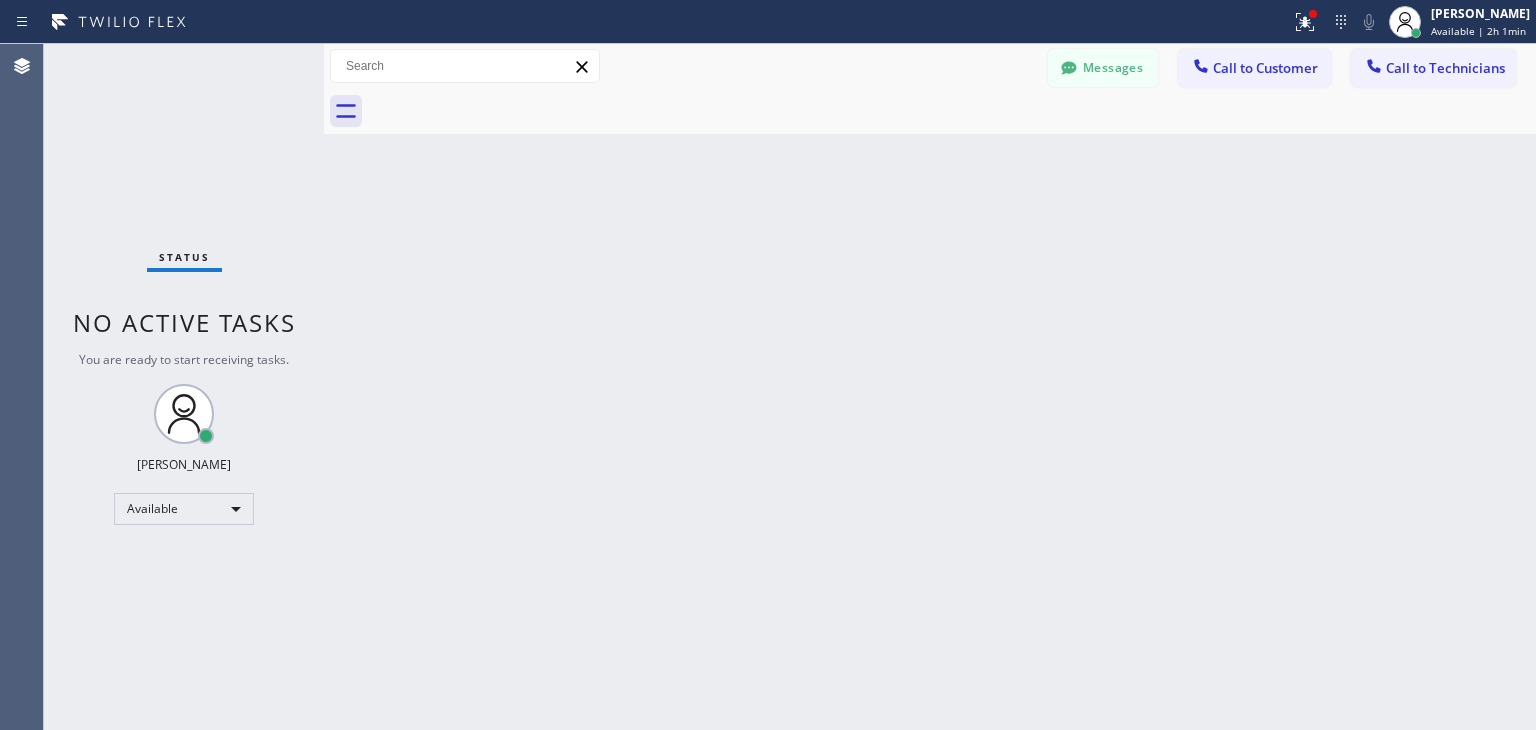click on "Messages Call to Customer Call to Technicians Outbound call Location Search location Your caller id phone number Customer number Call Outbound call Technician Search Technician Your caller id phone number Your caller id phone number [PHONE_NUMBER] Call" at bounding box center [930, 66] 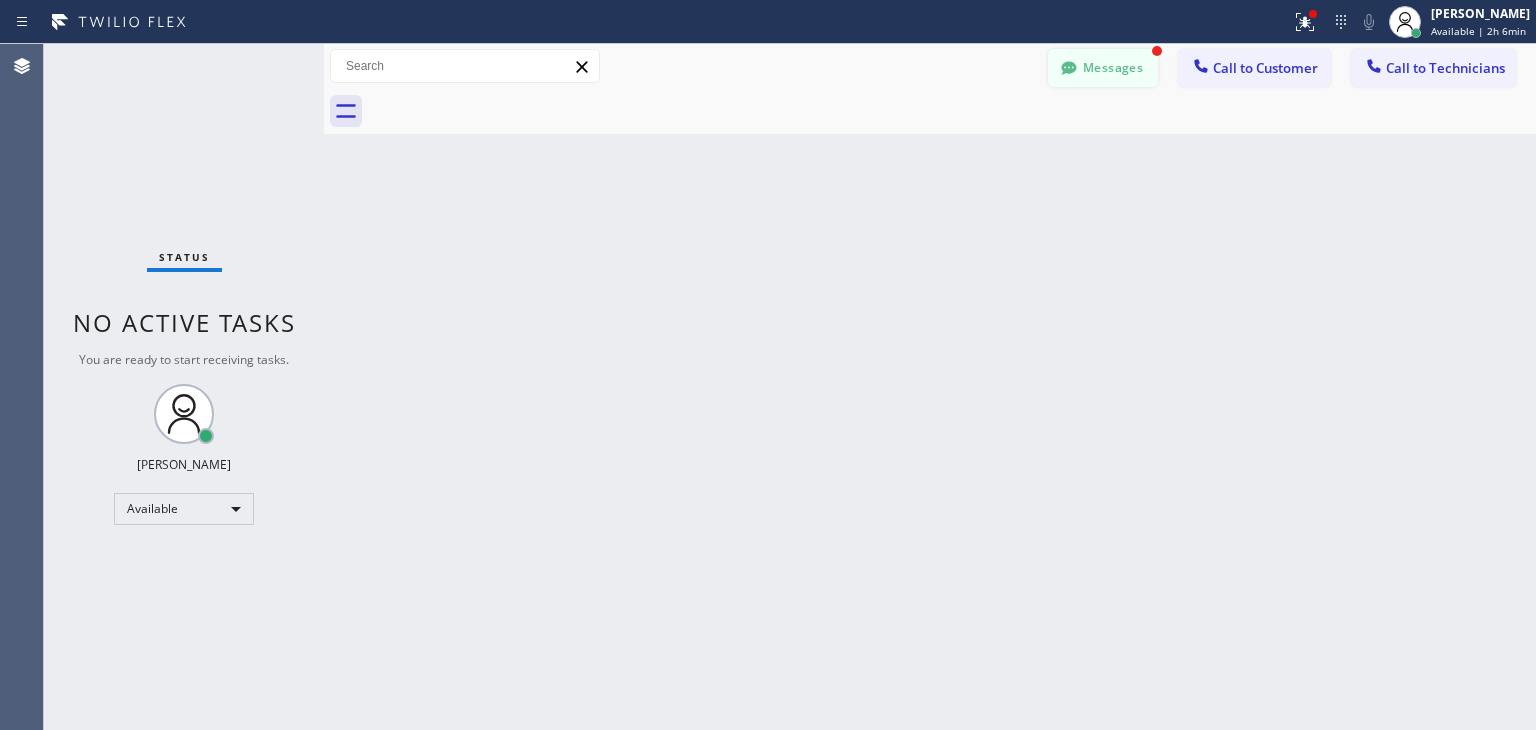 click on "Messages" at bounding box center (1103, 68) 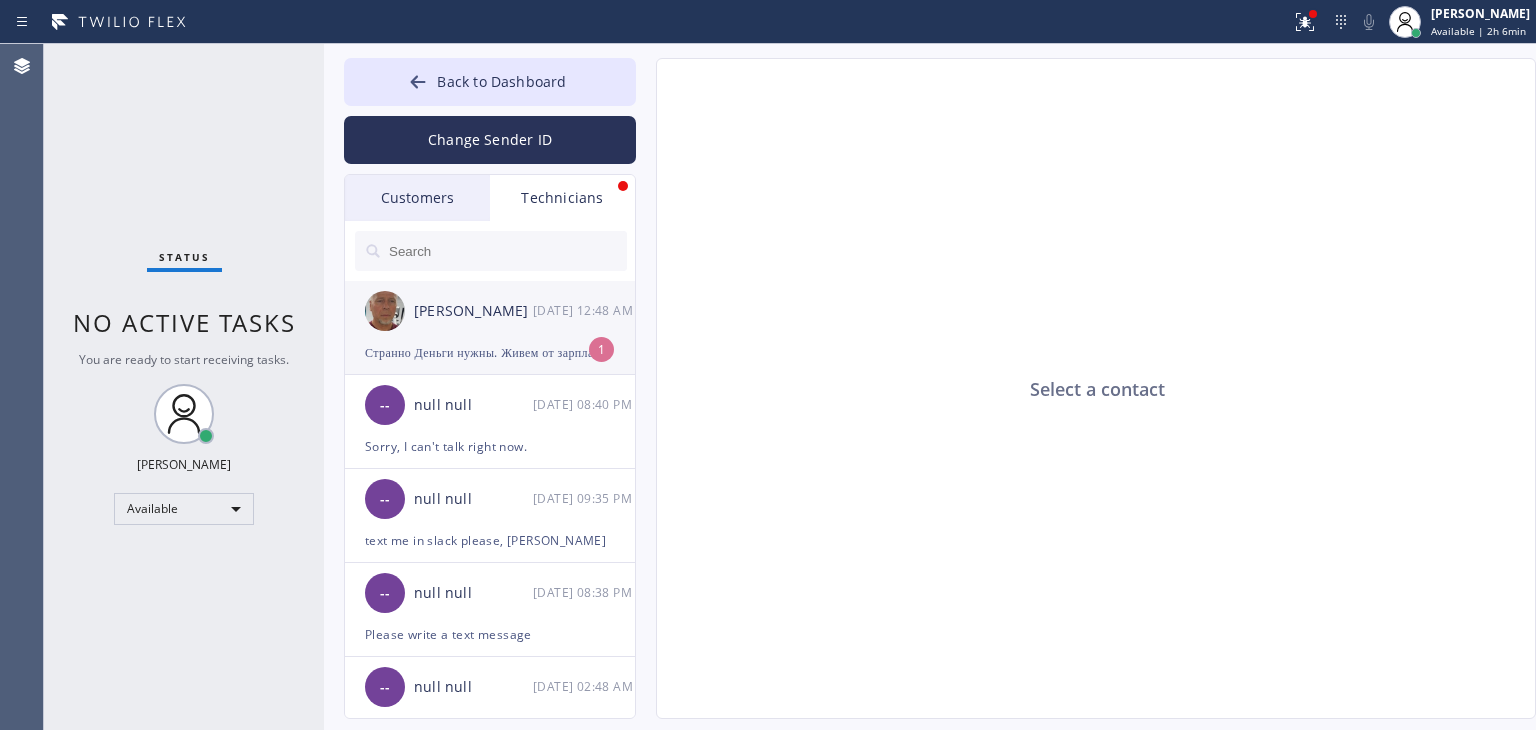 click on "[PERSON_NAME] 07[DATE]:48 AM Странно
Деньги нужны. Живем от зарплаты  1" 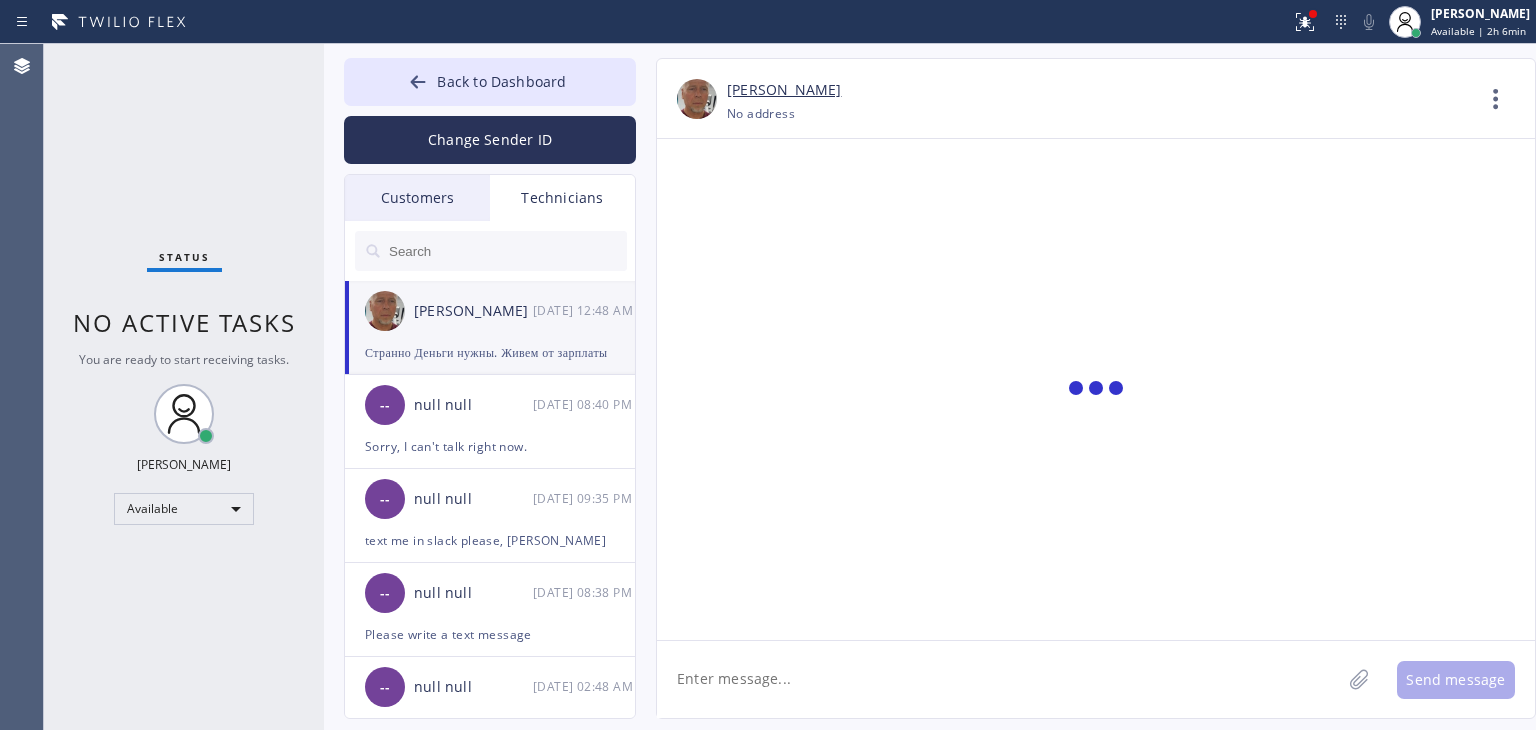 scroll, scrollTop: 14913, scrollLeft: 0, axis: vertical 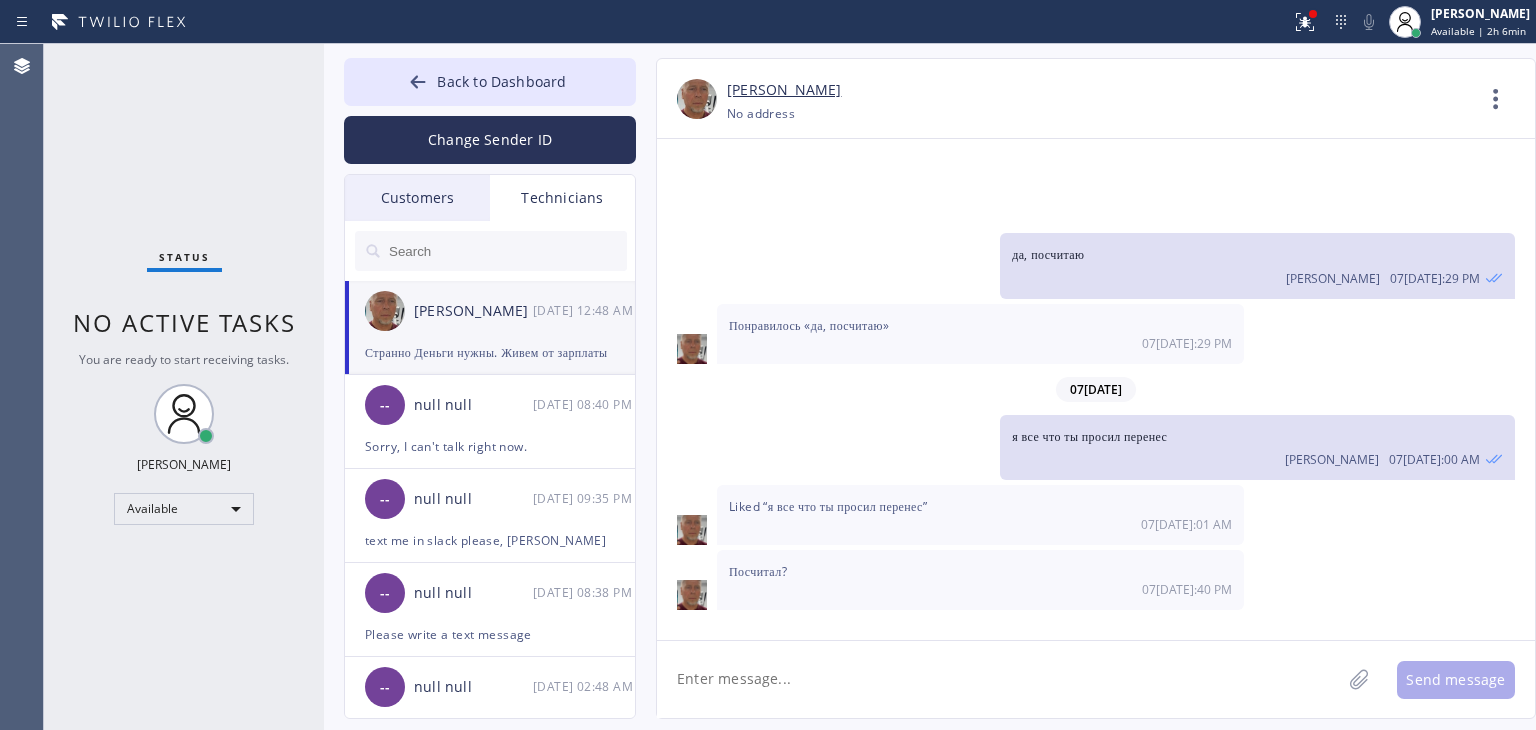 click 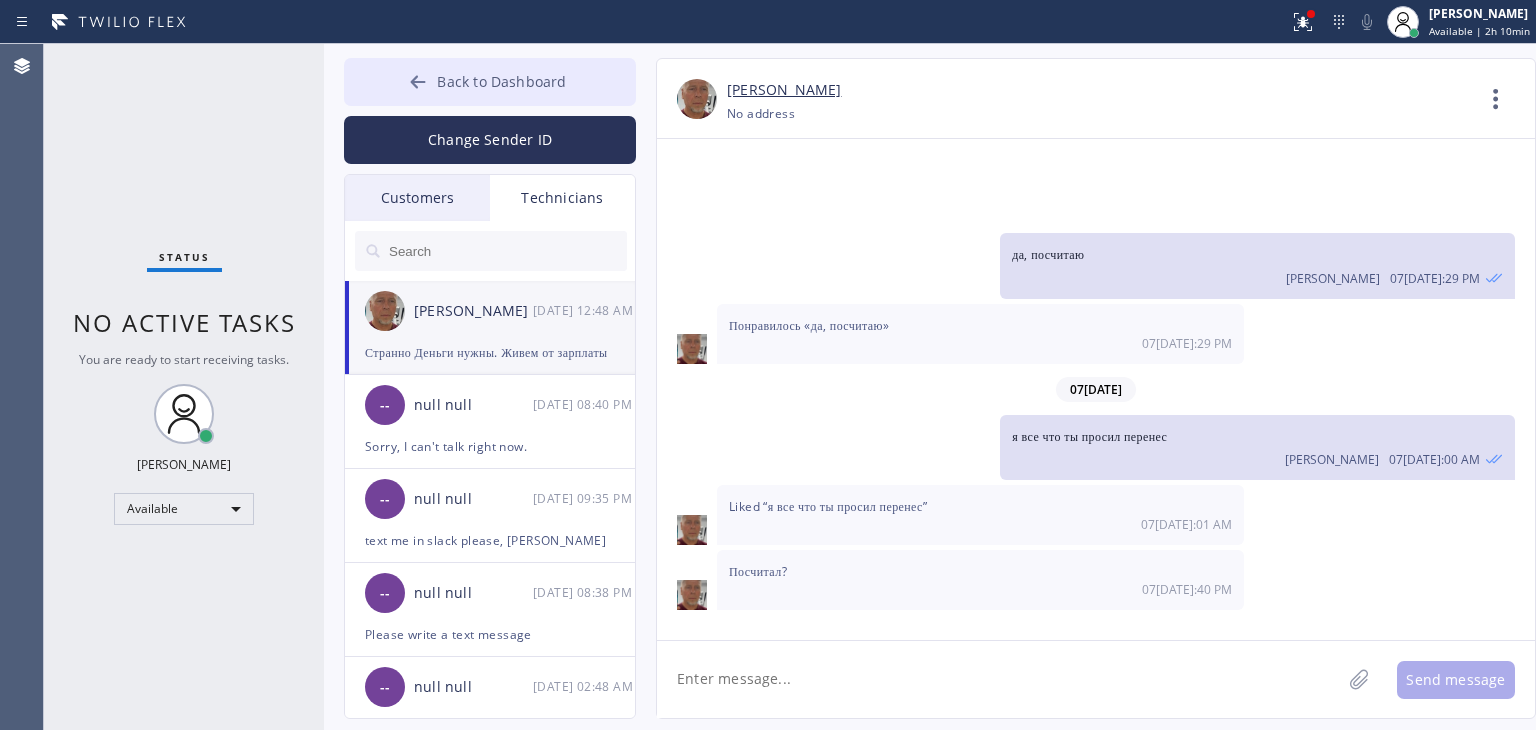 click on "Back to Dashboard" at bounding box center (501, 81) 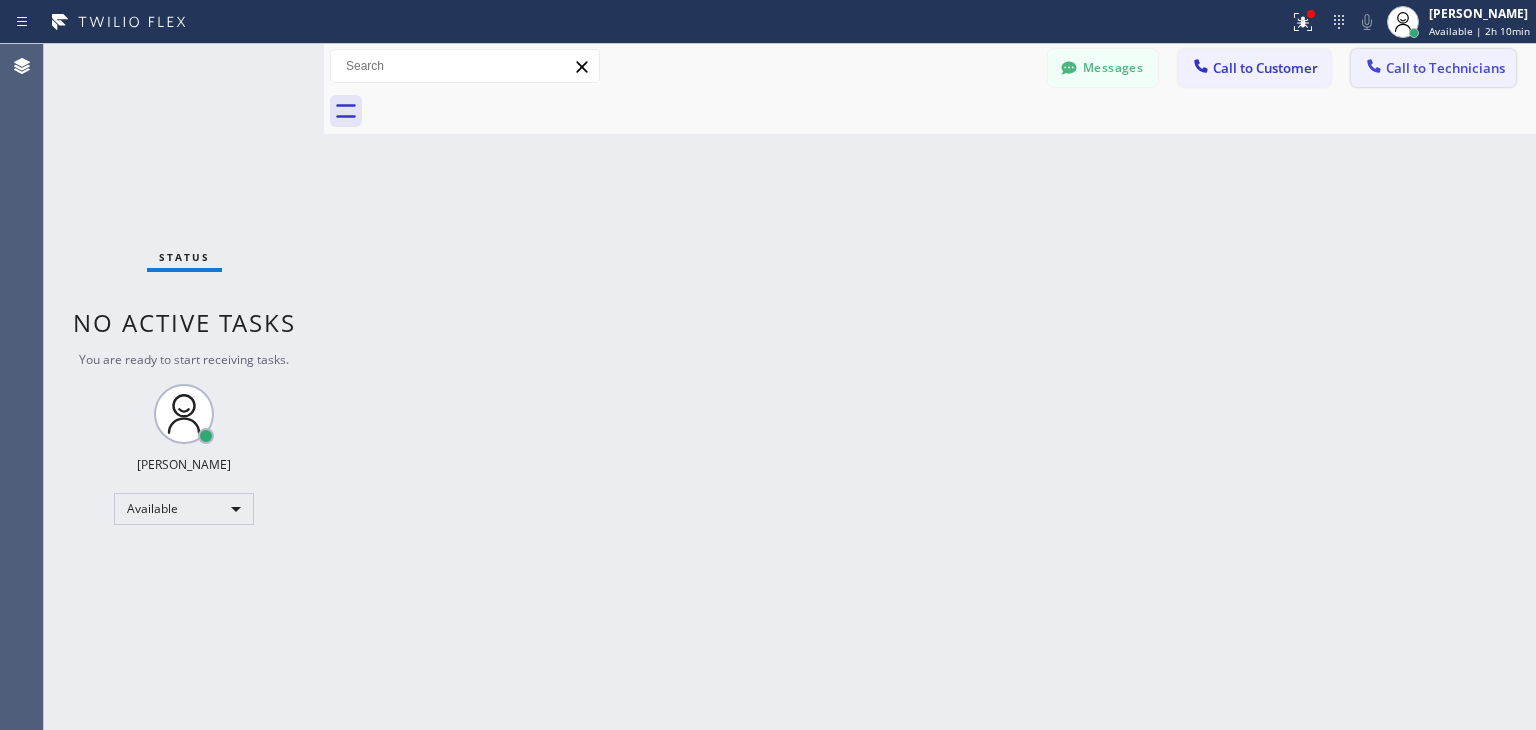click on "Call to Technicians" at bounding box center (1445, 68) 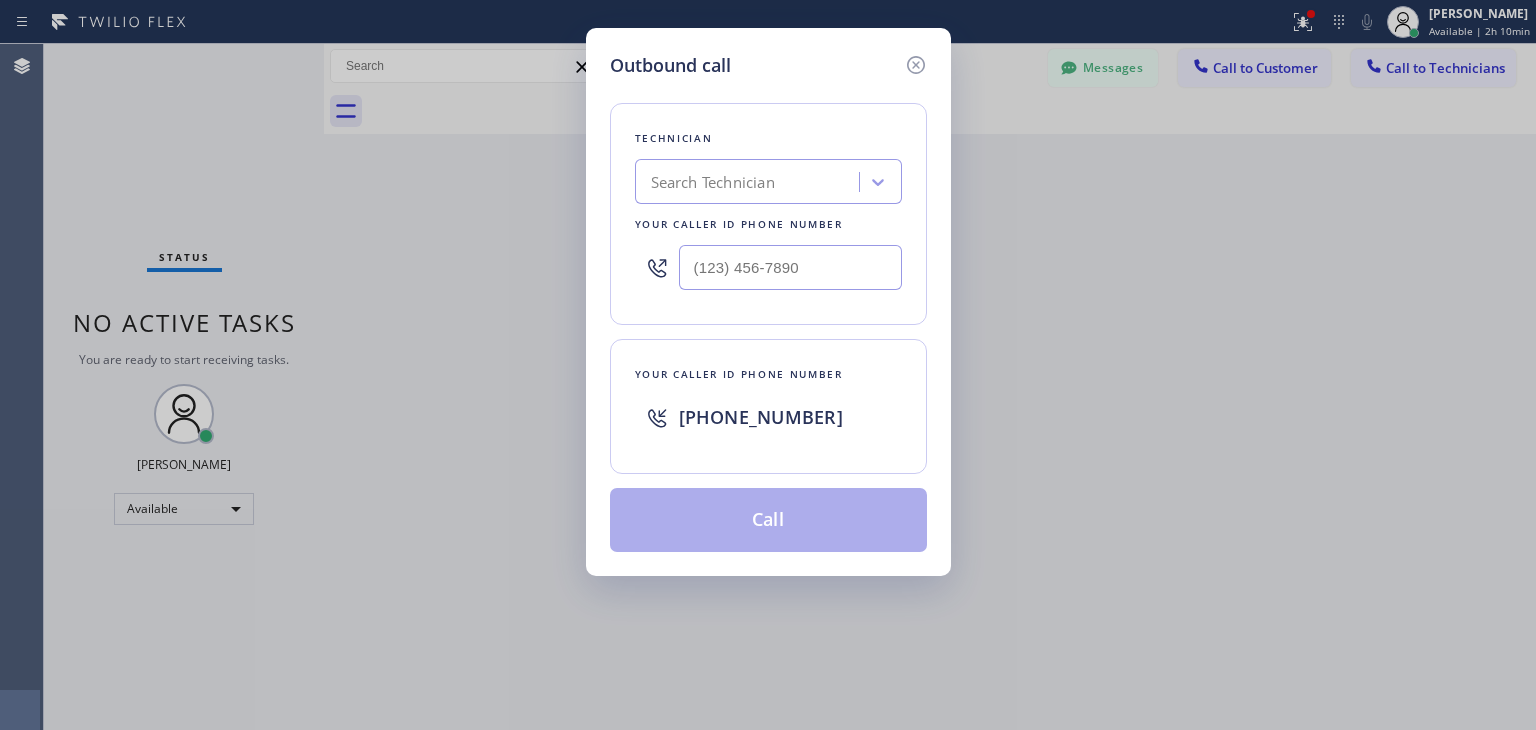 click on "Technician Search Technician Your caller id phone number" at bounding box center [768, 214] 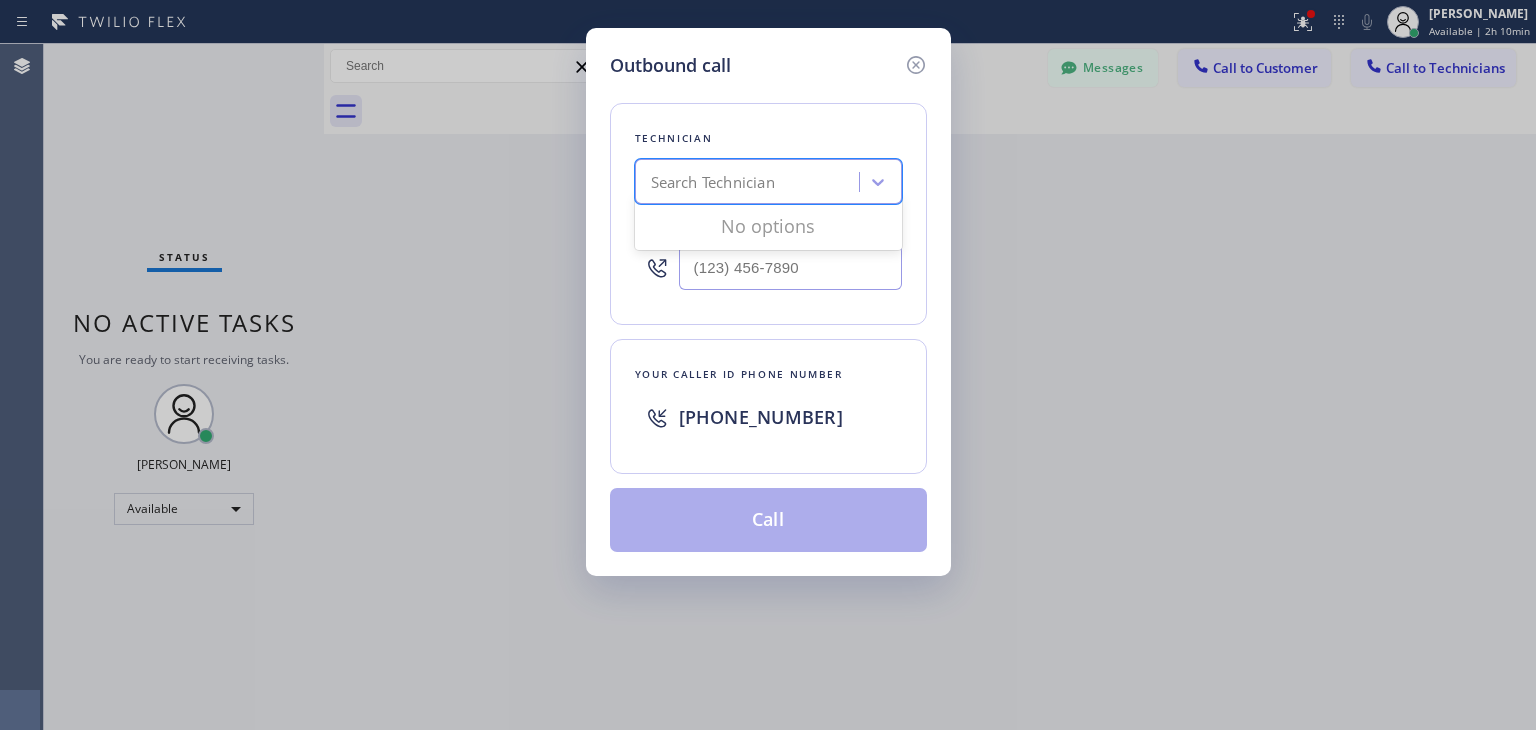 click on "Search Technician" at bounding box center (713, 182) 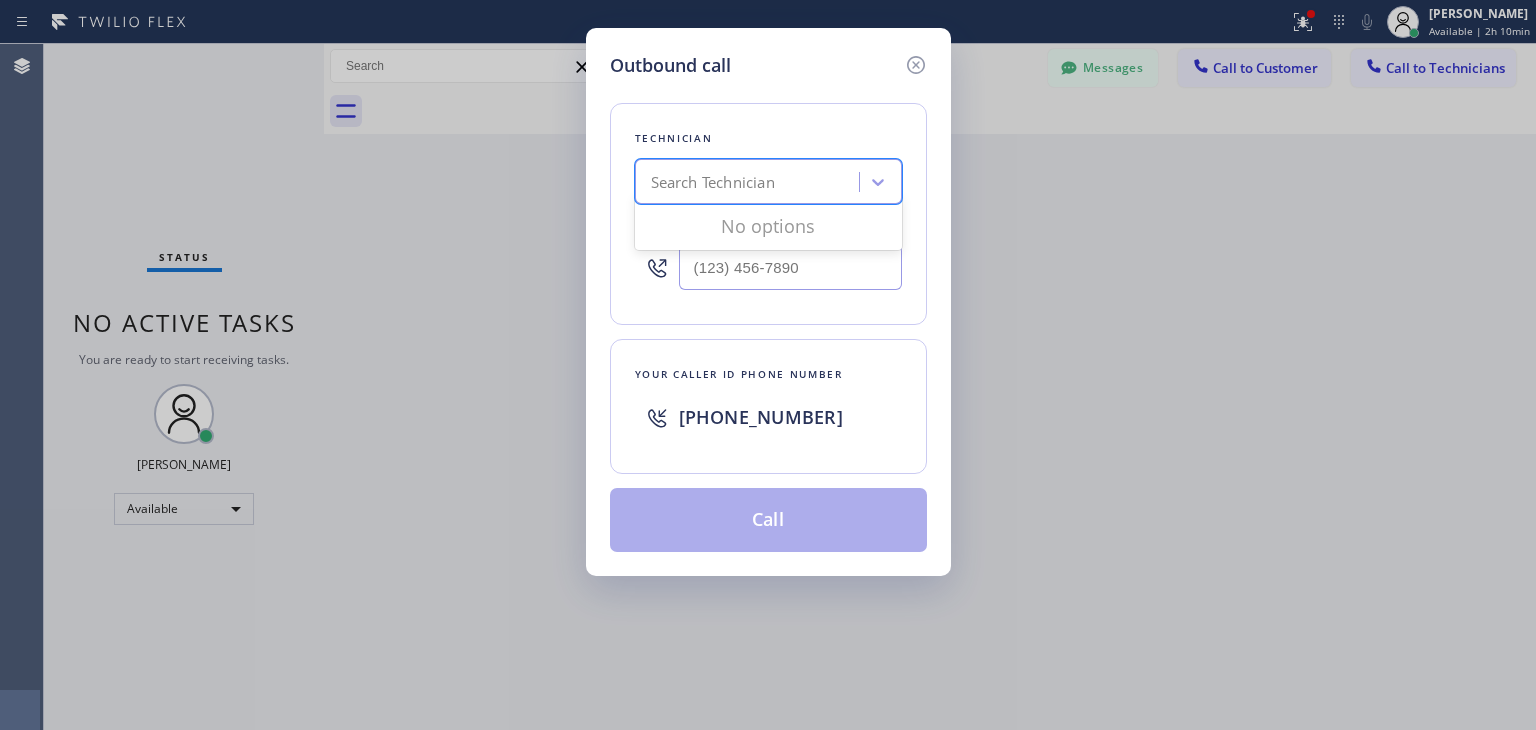 type on "t" 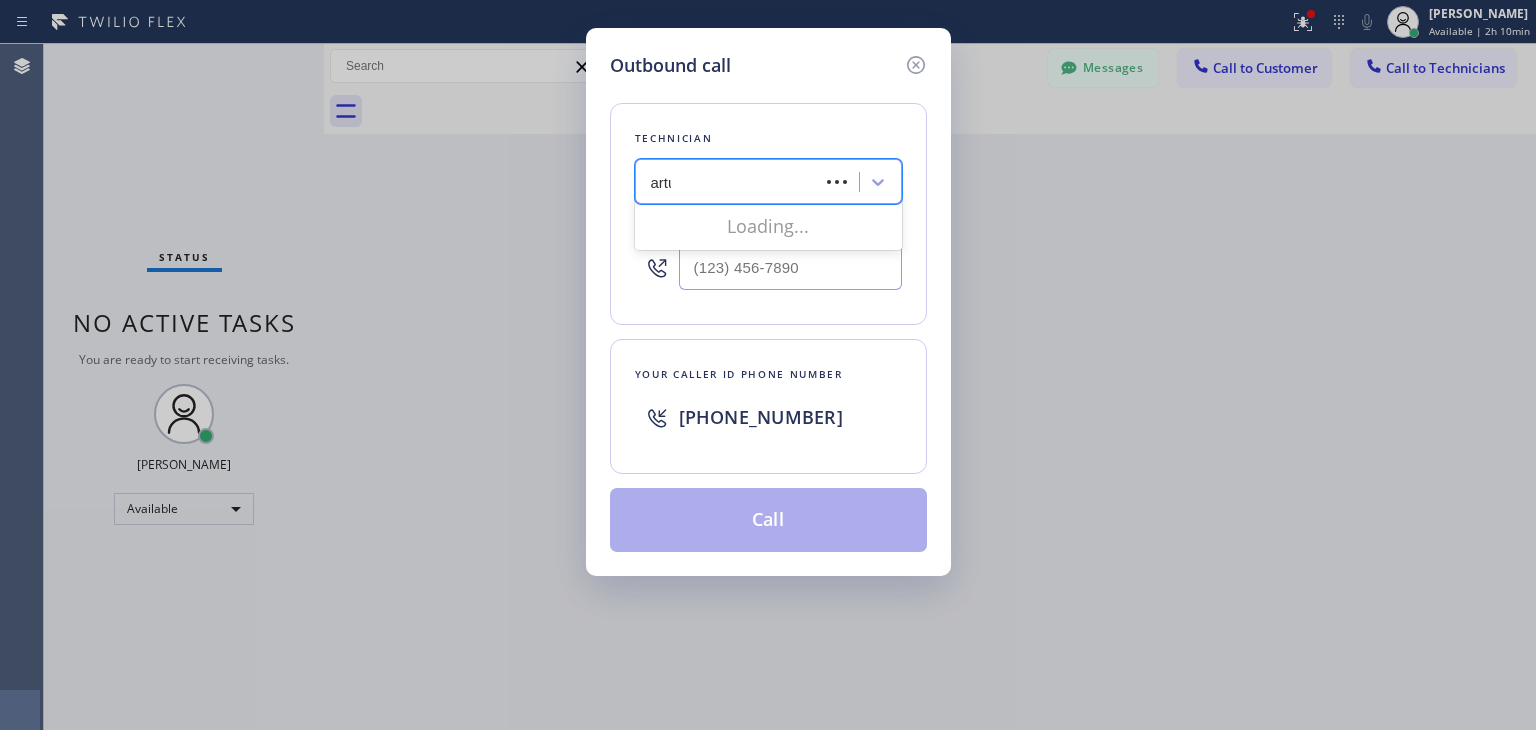 type on "[PERSON_NAME]" 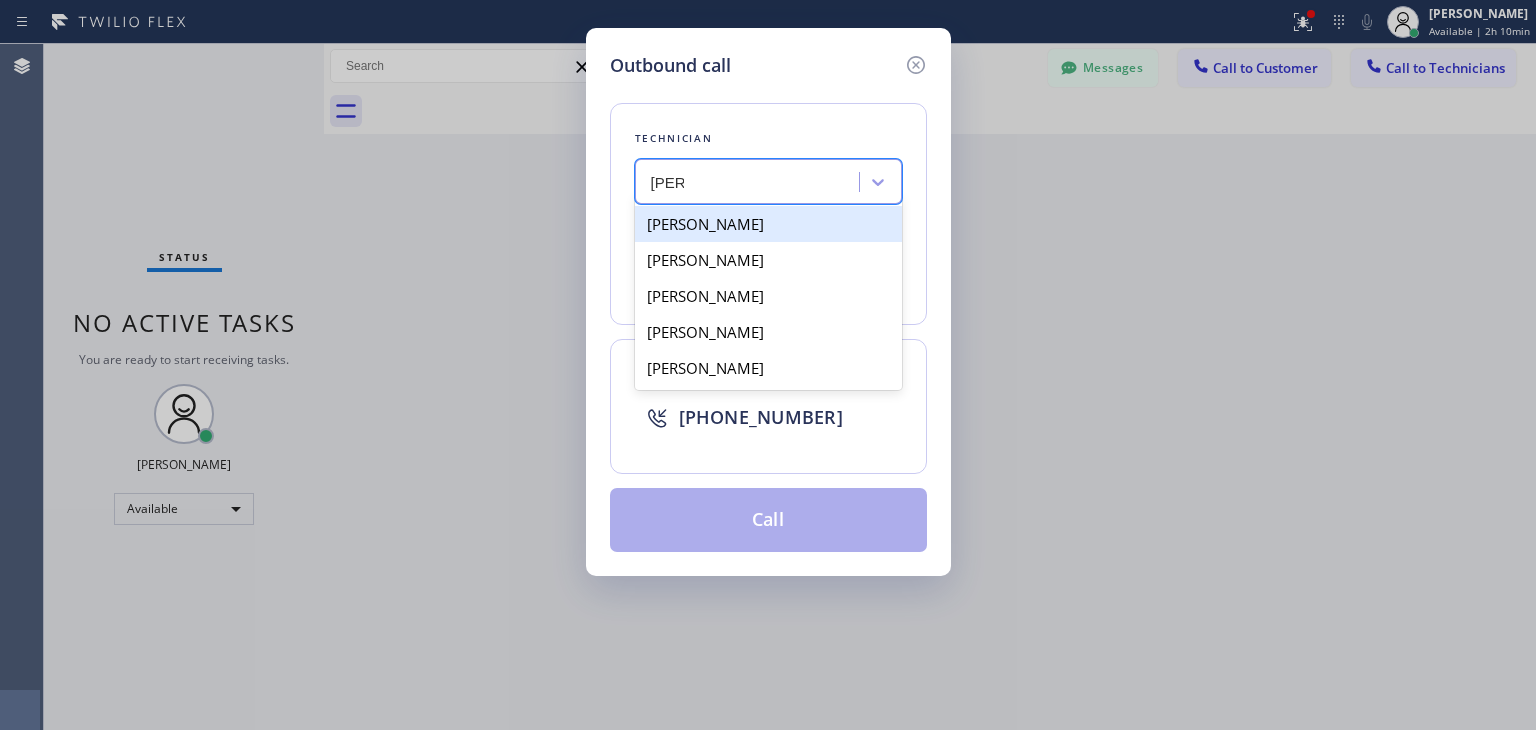 click on "[PERSON_NAME]" at bounding box center (768, 224) 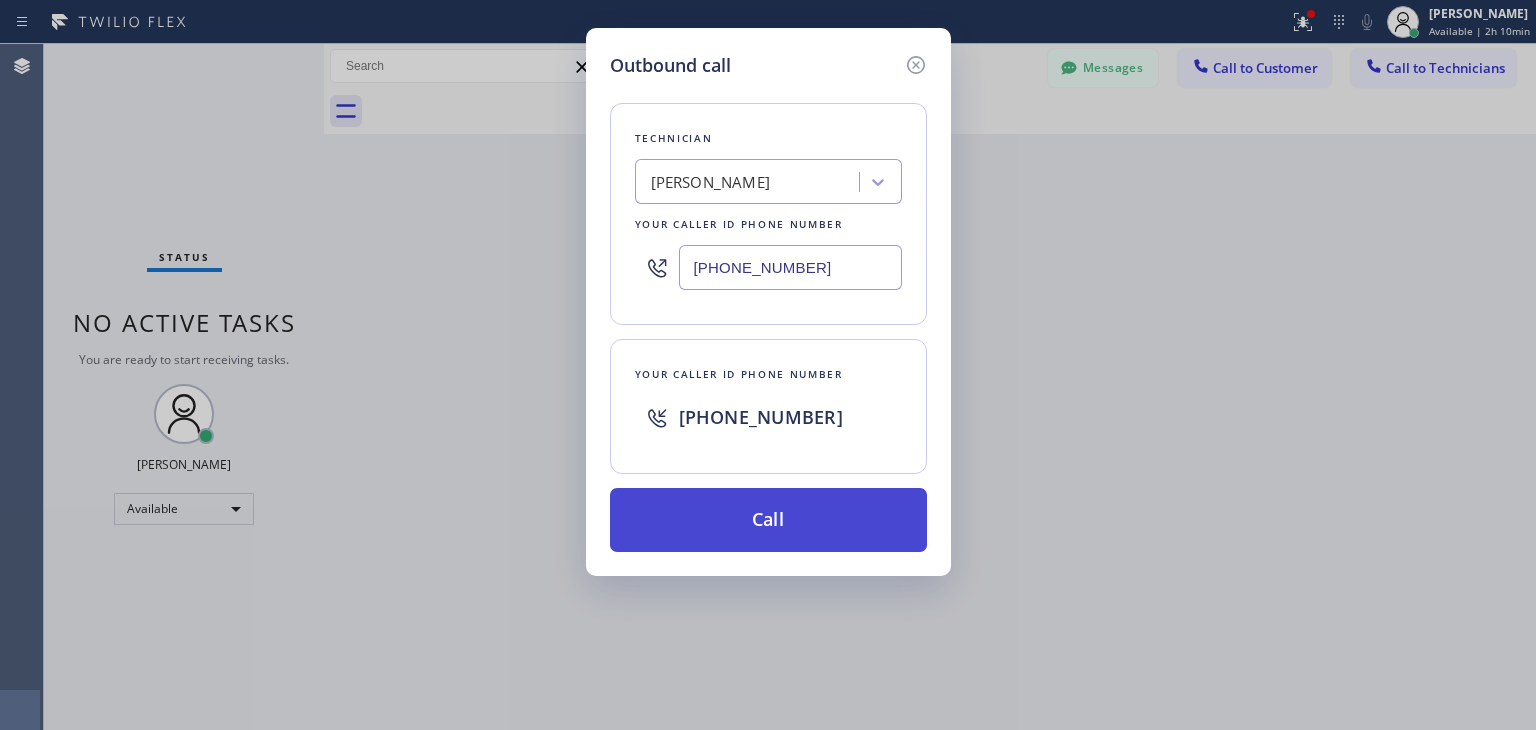 click on "Call" at bounding box center [768, 520] 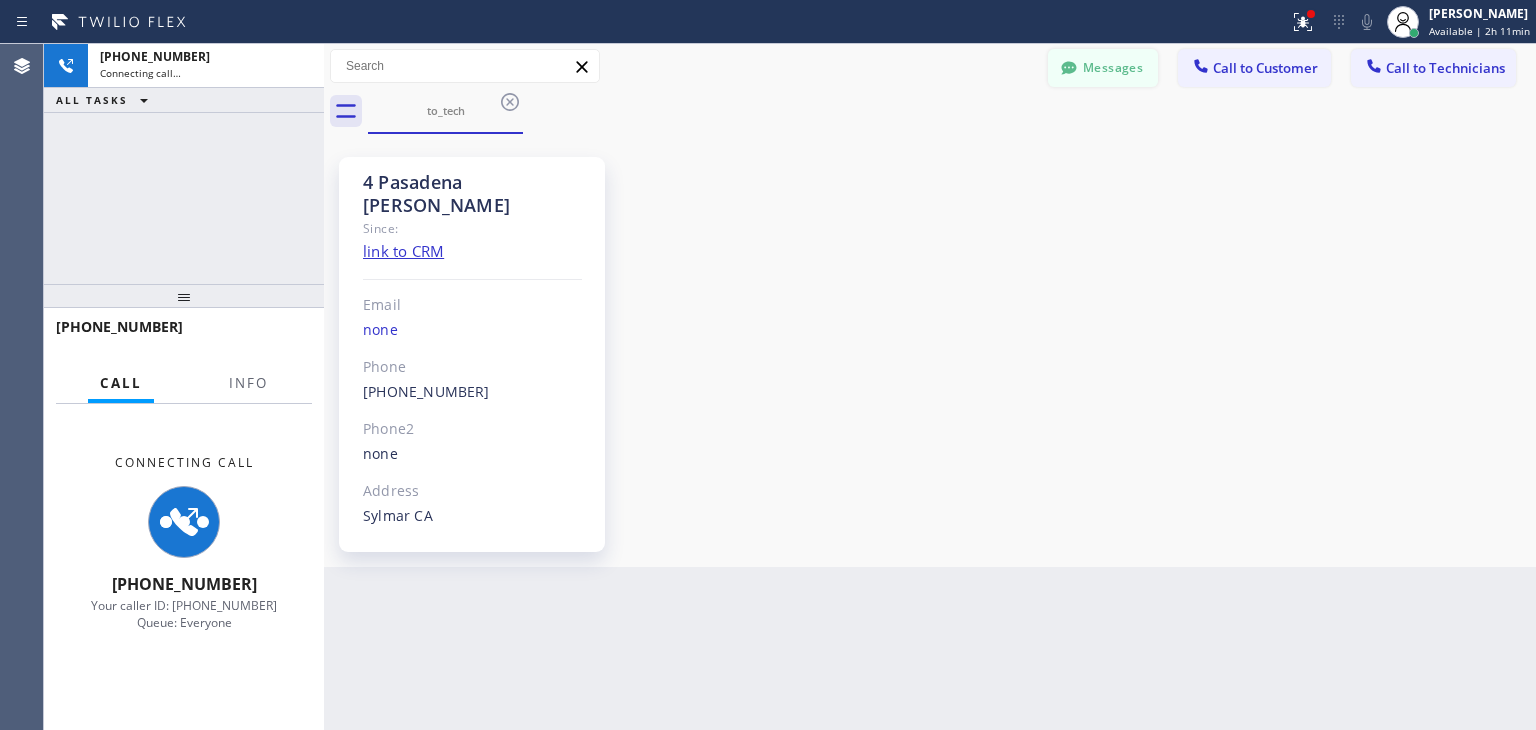 click on "Messages" at bounding box center (1103, 68) 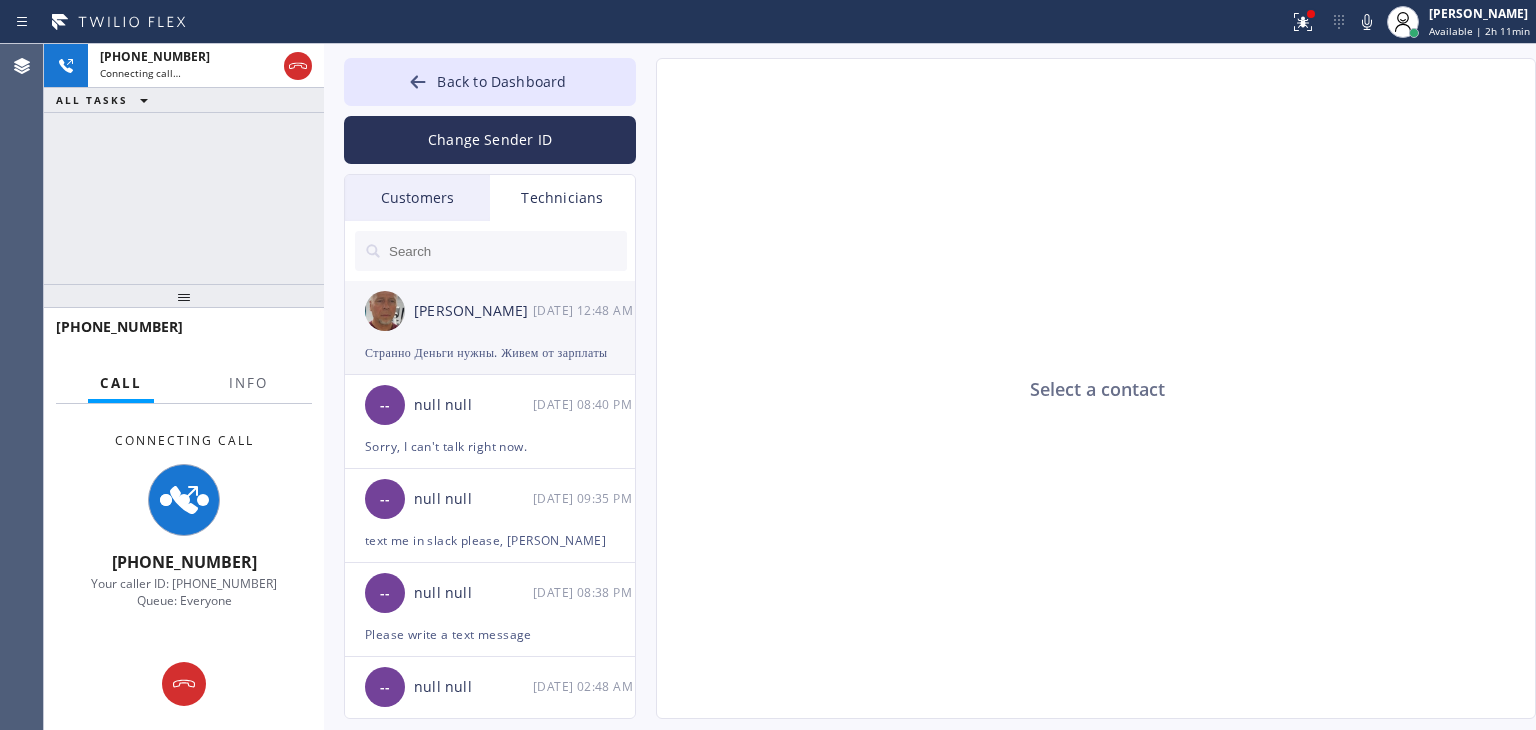 click on "Странно
Деньги нужны. Живем от зарплаты" at bounding box center [490, 352] 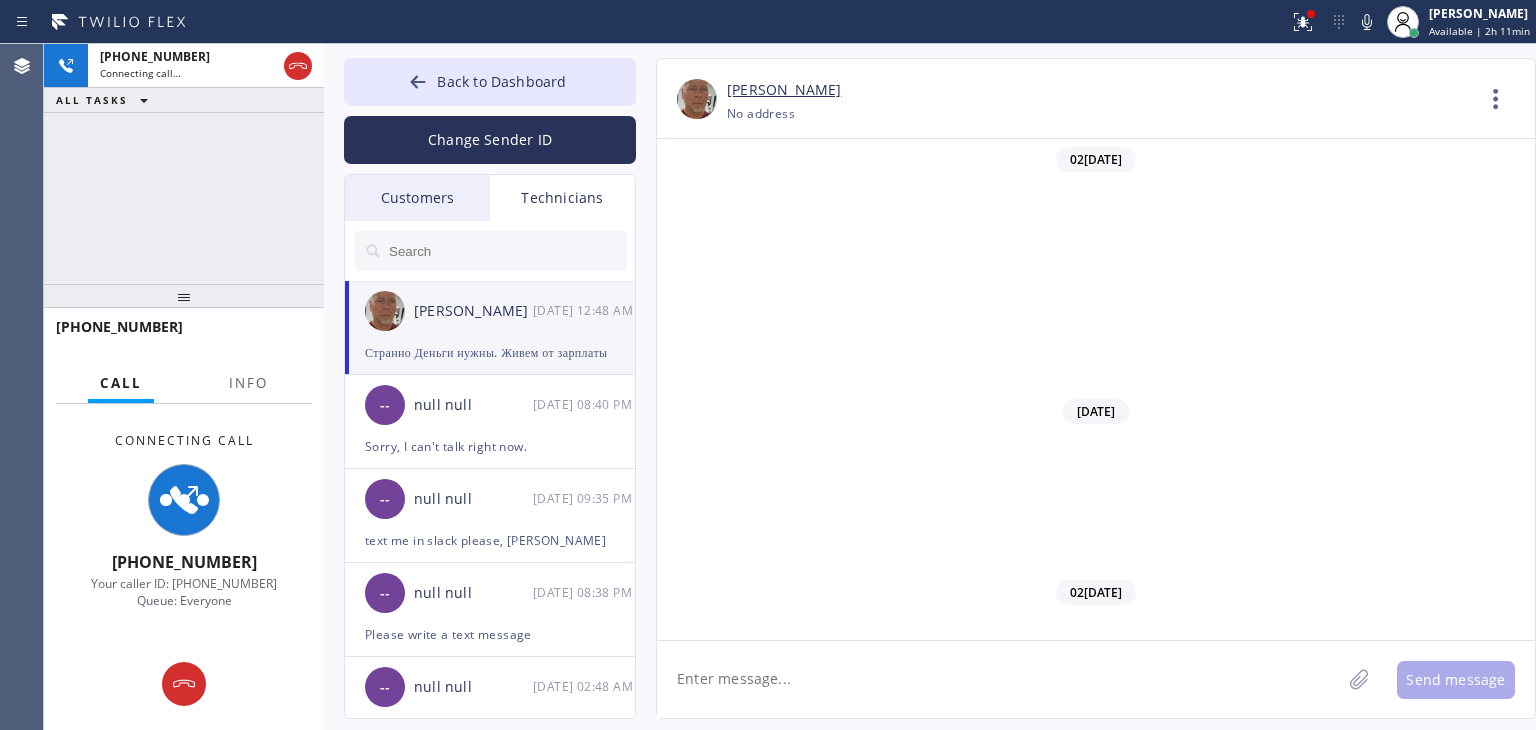 scroll, scrollTop: 14913, scrollLeft: 0, axis: vertical 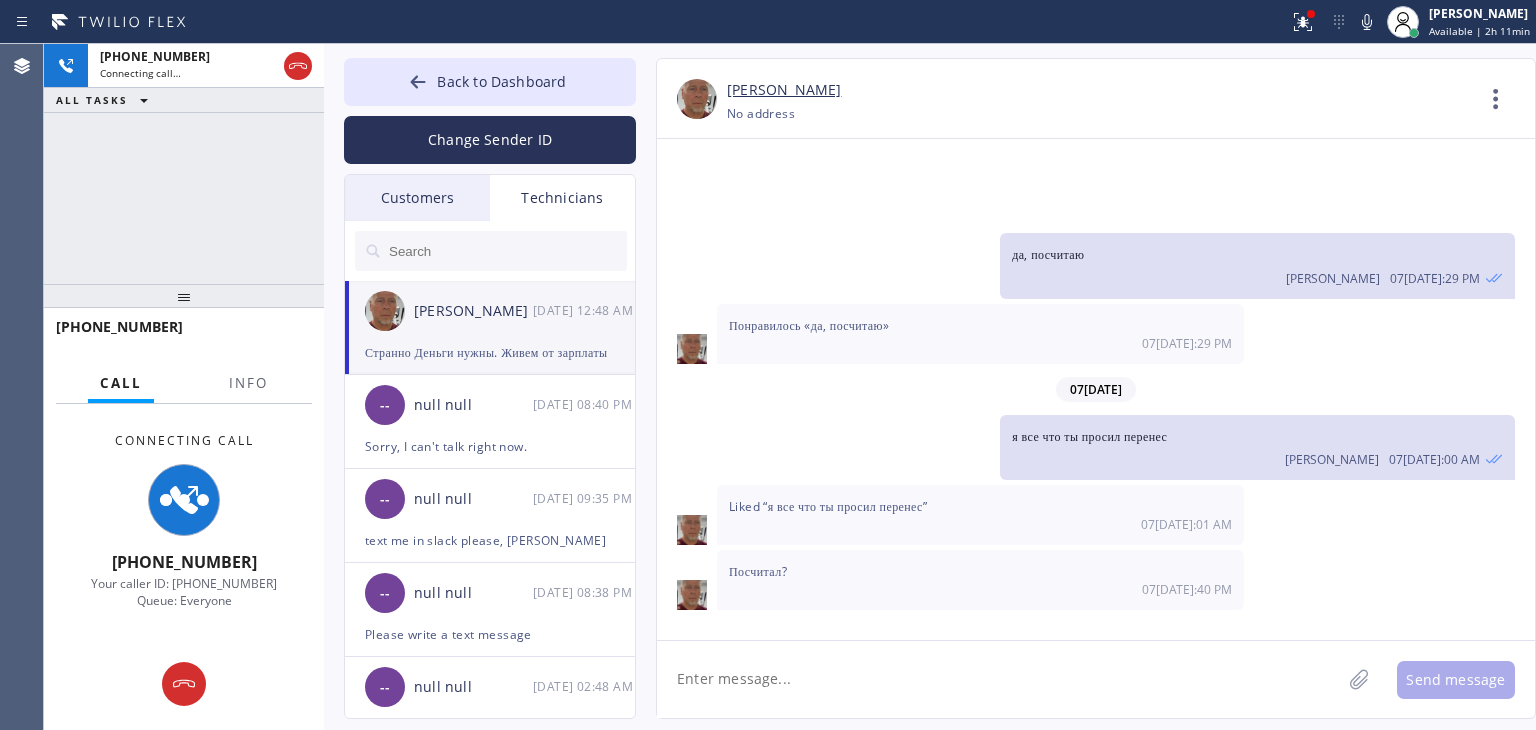 click 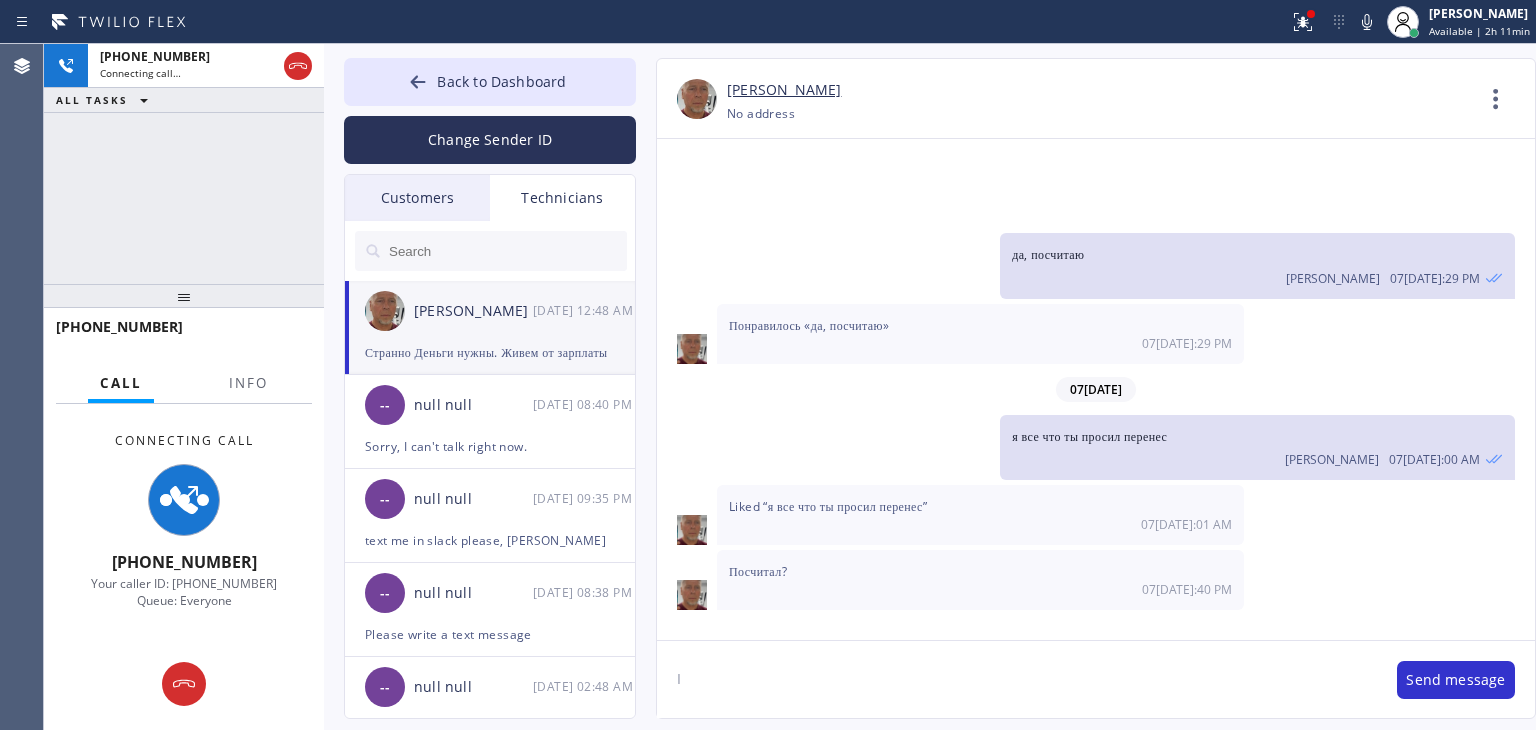 type on "I" 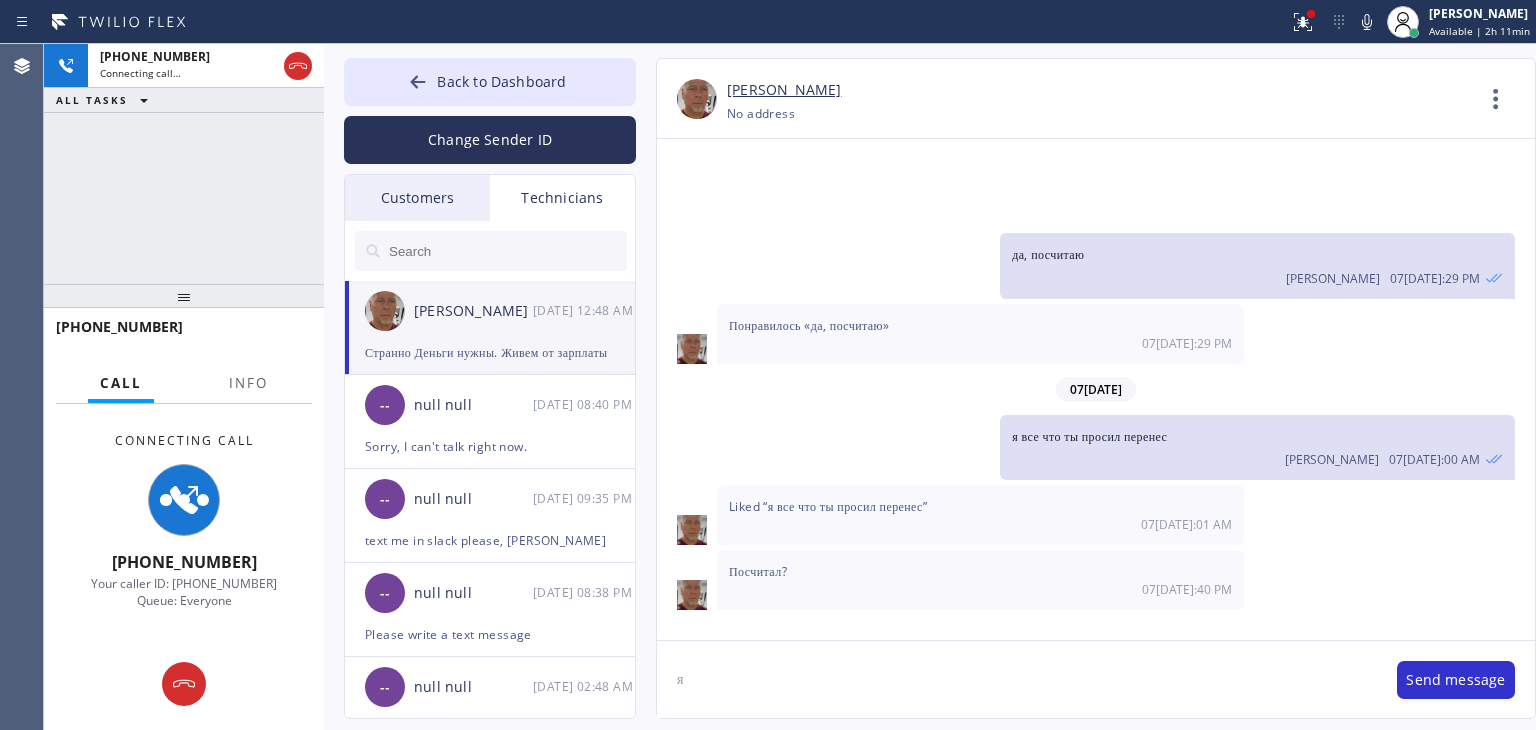 type on "я" 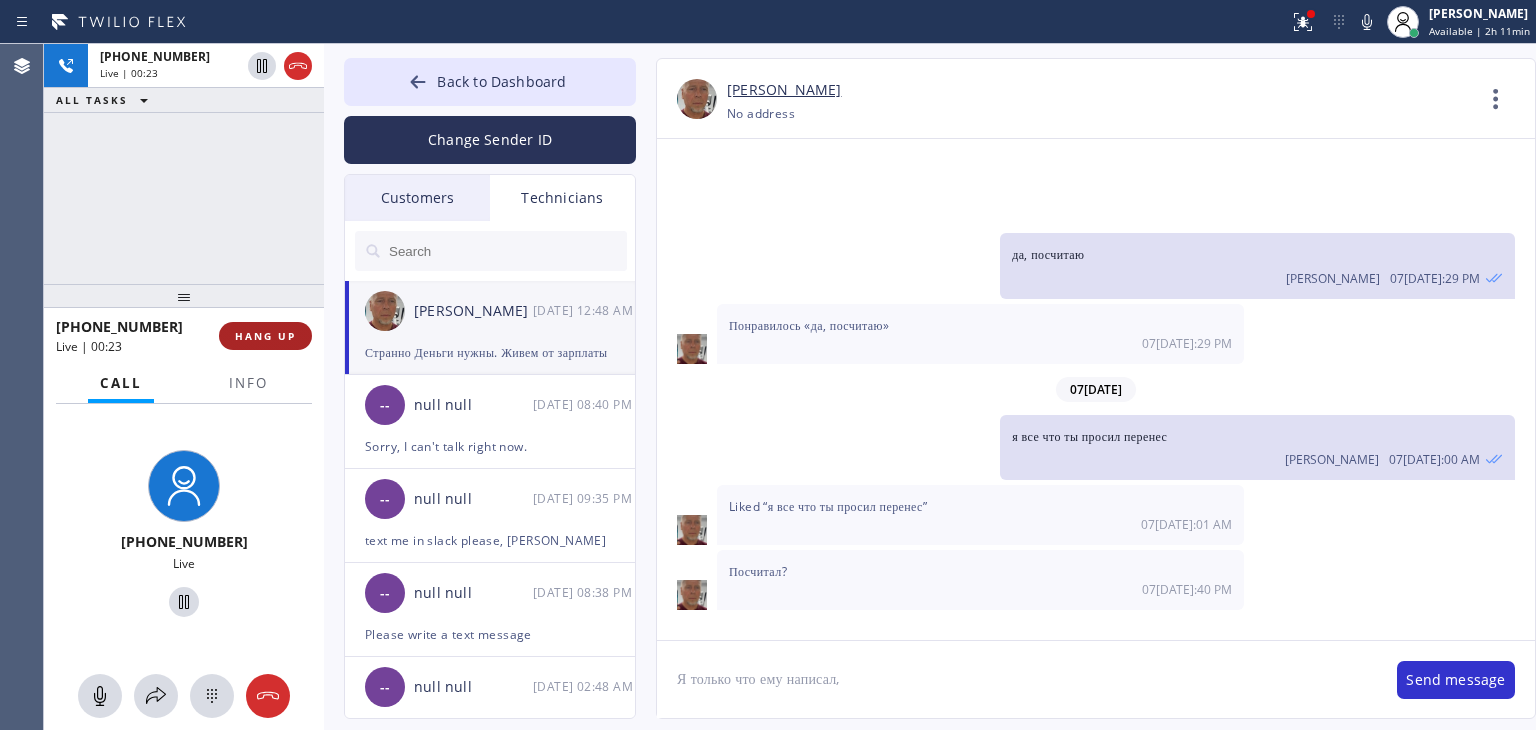 click on "HANG UP" at bounding box center [265, 336] 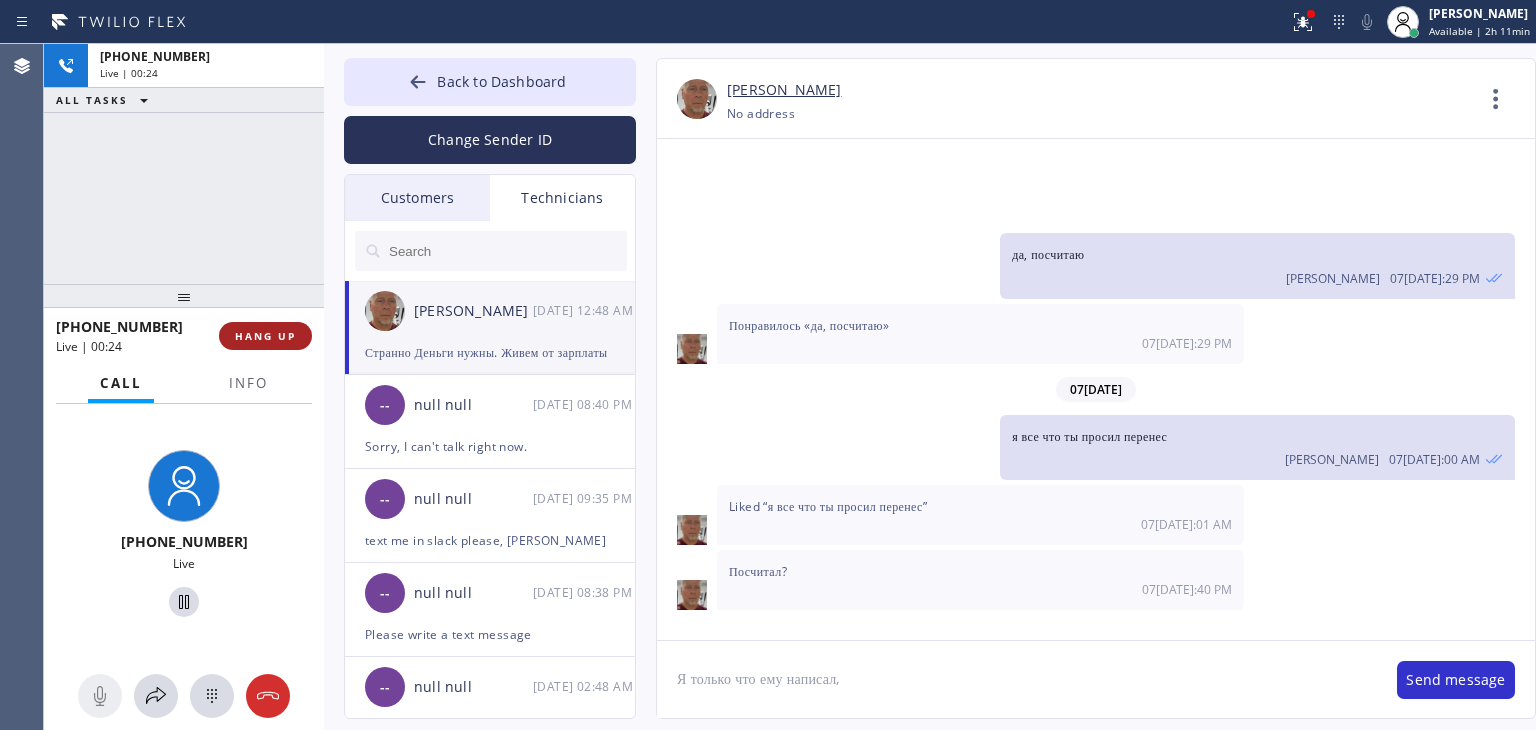 click on "HANG UP" at bounding box center [265, 336] 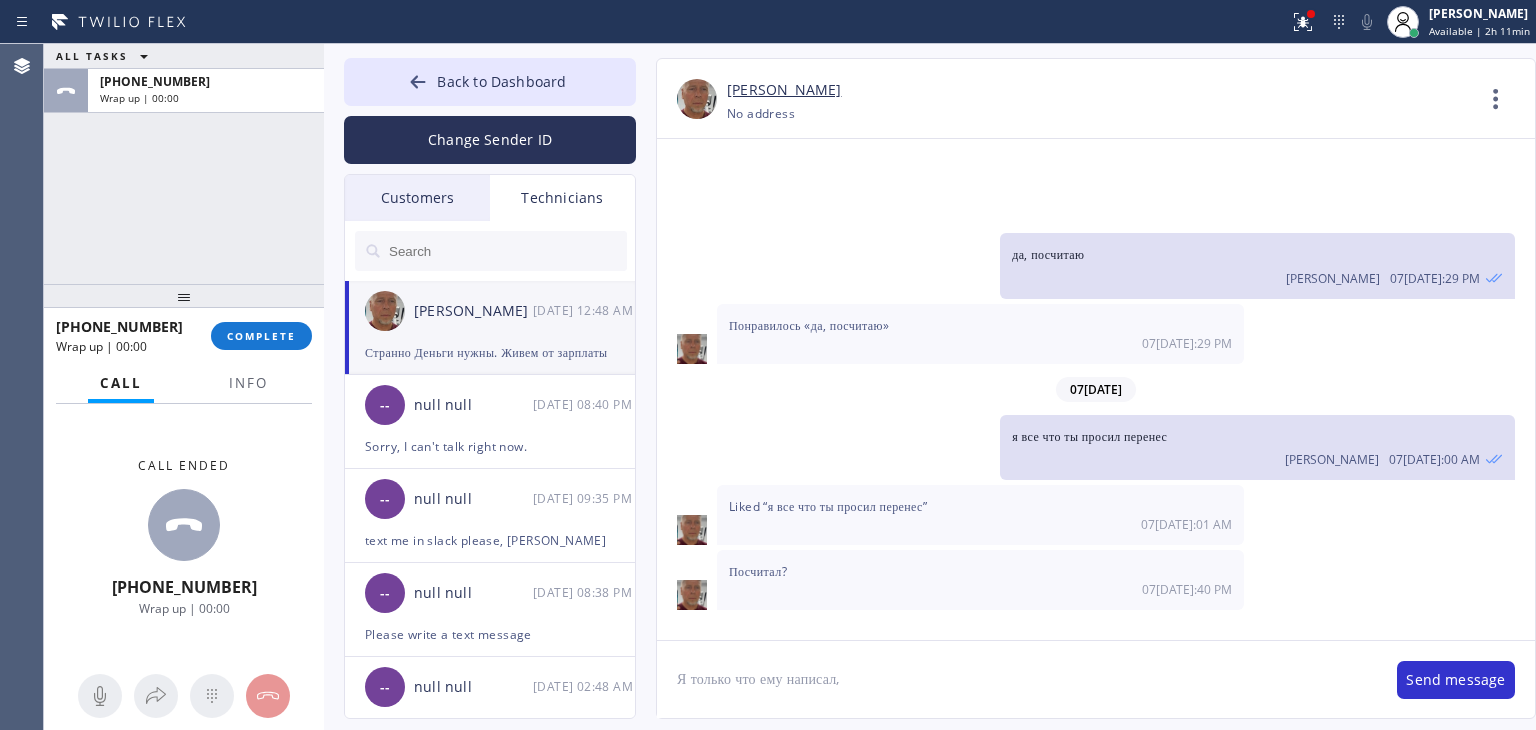 click on "Я только что ему написал," 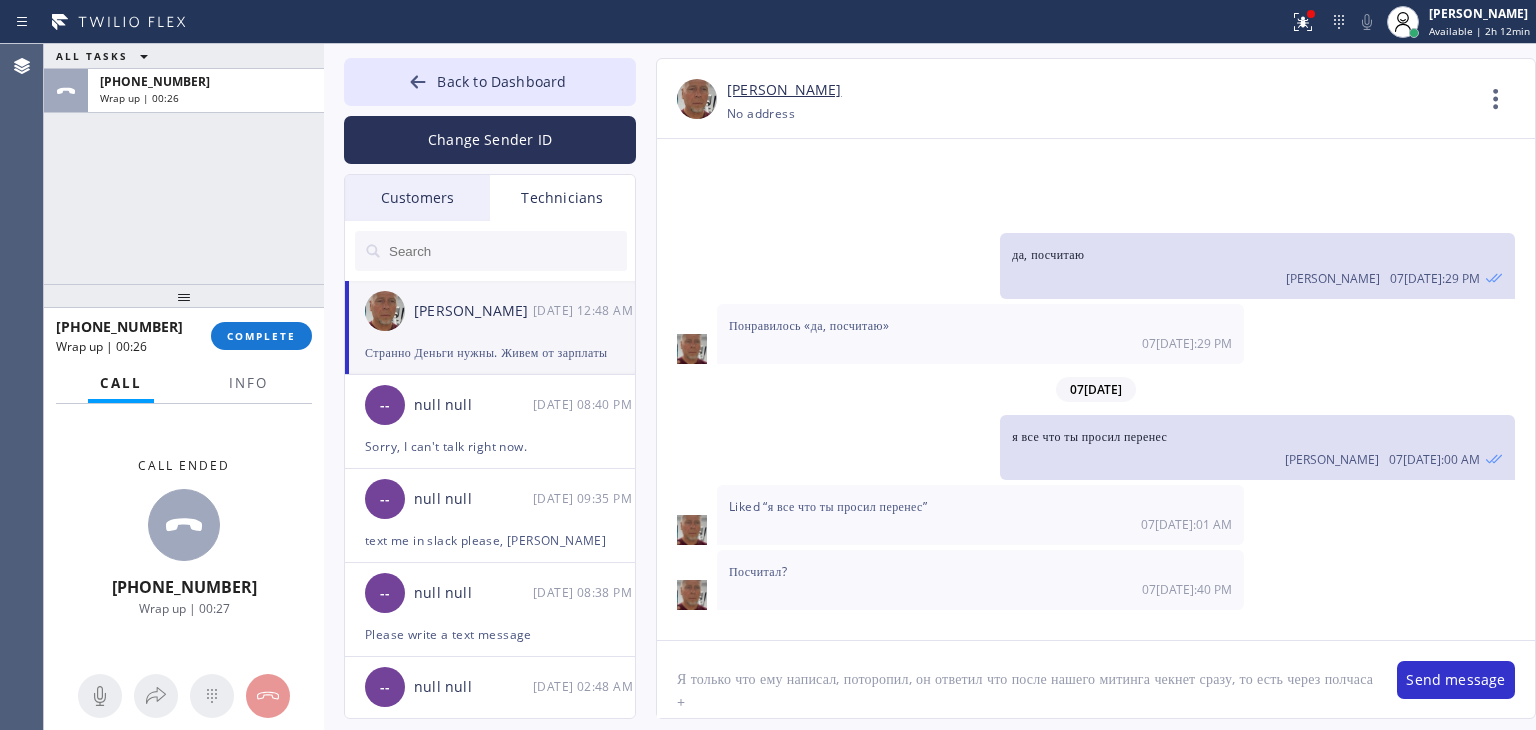 type on "Я только что ему написал, поторопил, он ответил что после нашего митинга чекнет сразу, то есть через полчаса +-" 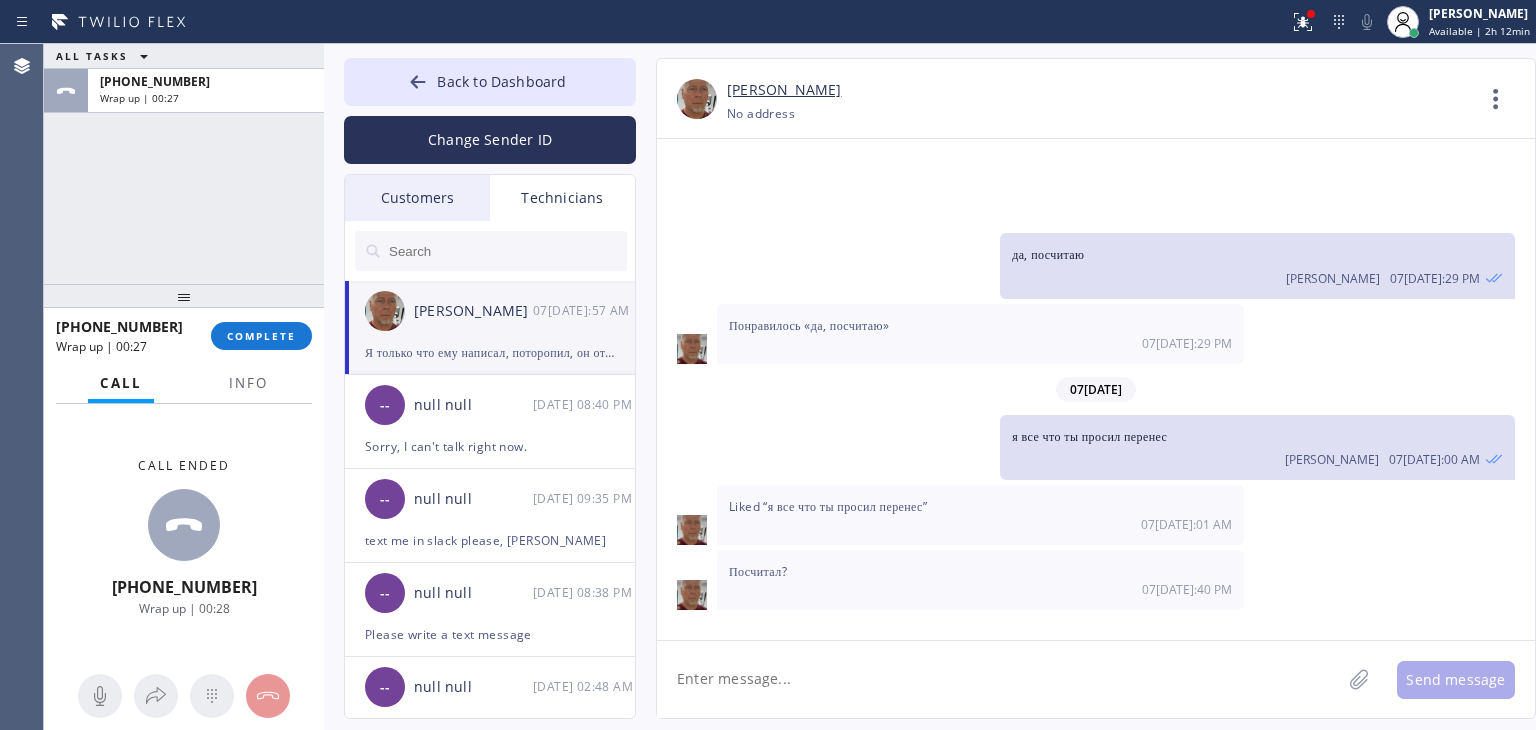 scroll, scrollTop: 15002, scrollLeft: 0, axis: vertical 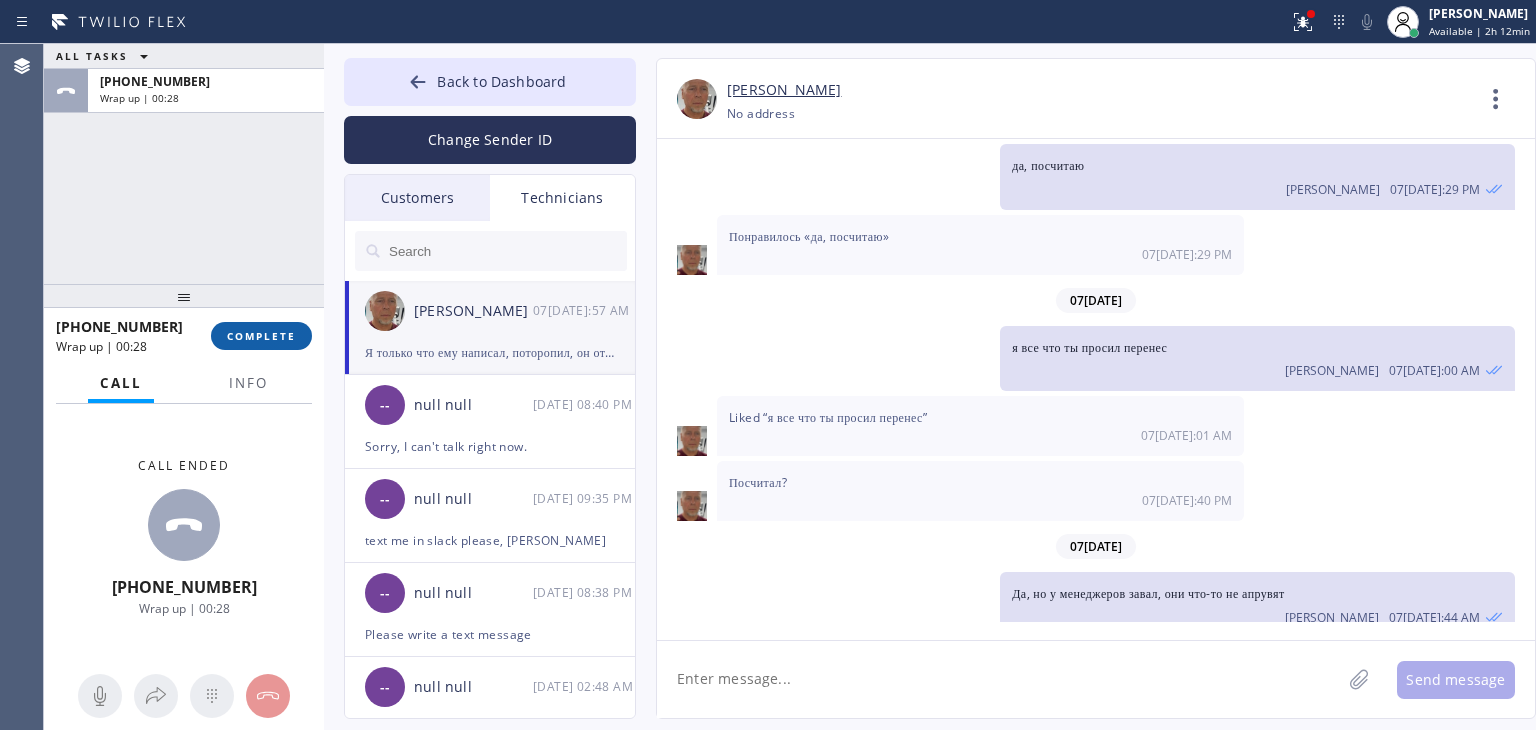 type 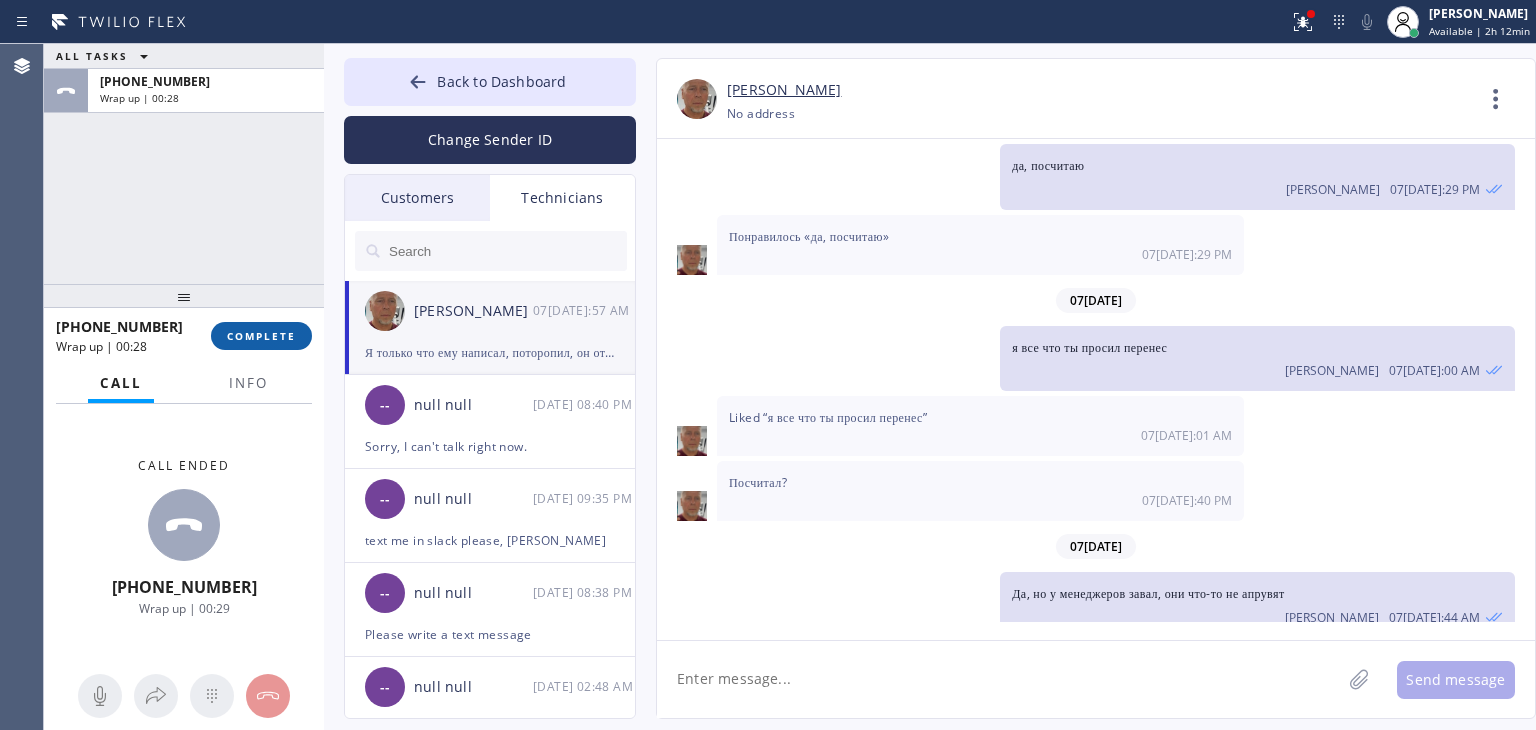 click on "COMPLETE" at bounding box center [261, 336] 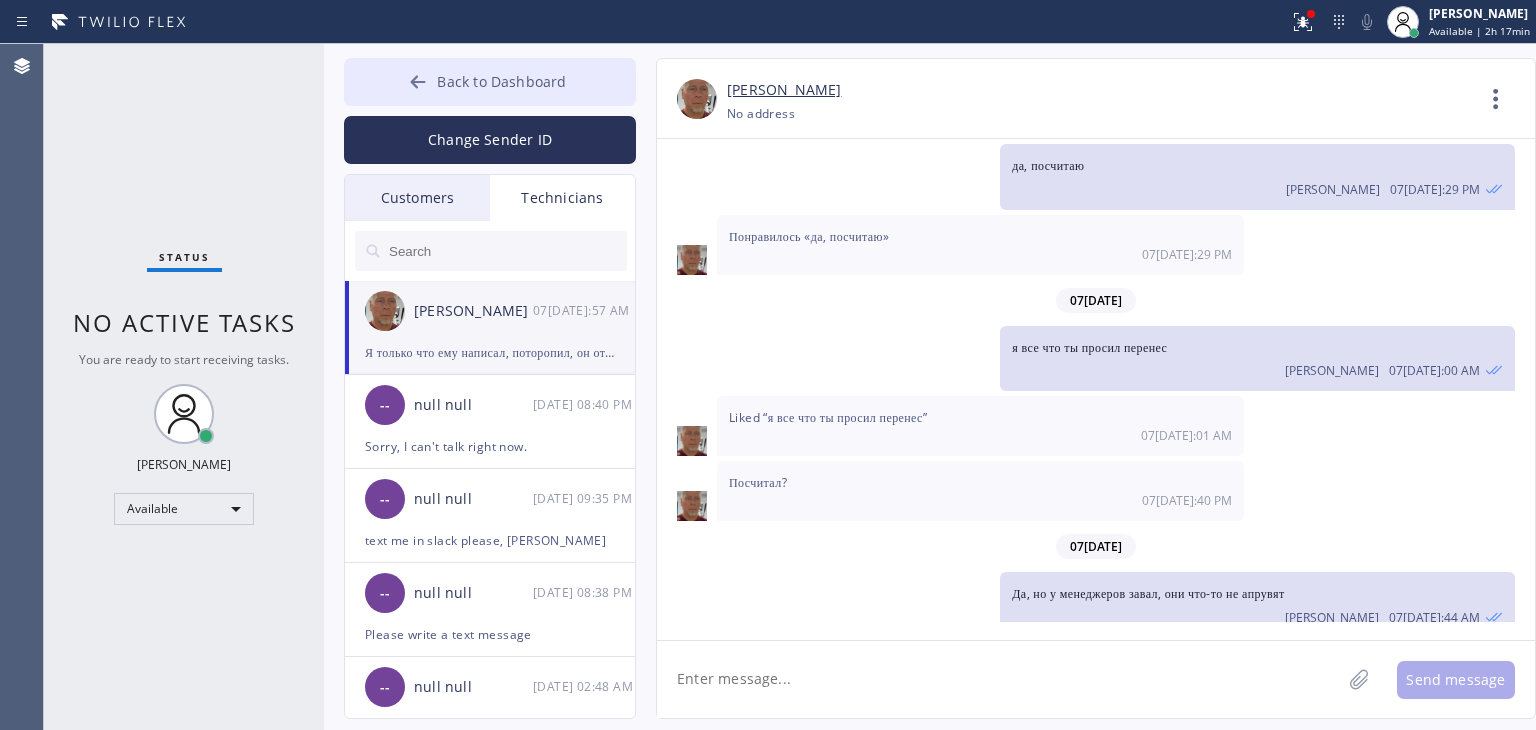click on "Back to Dashboard" at bounding box center [490, 82] 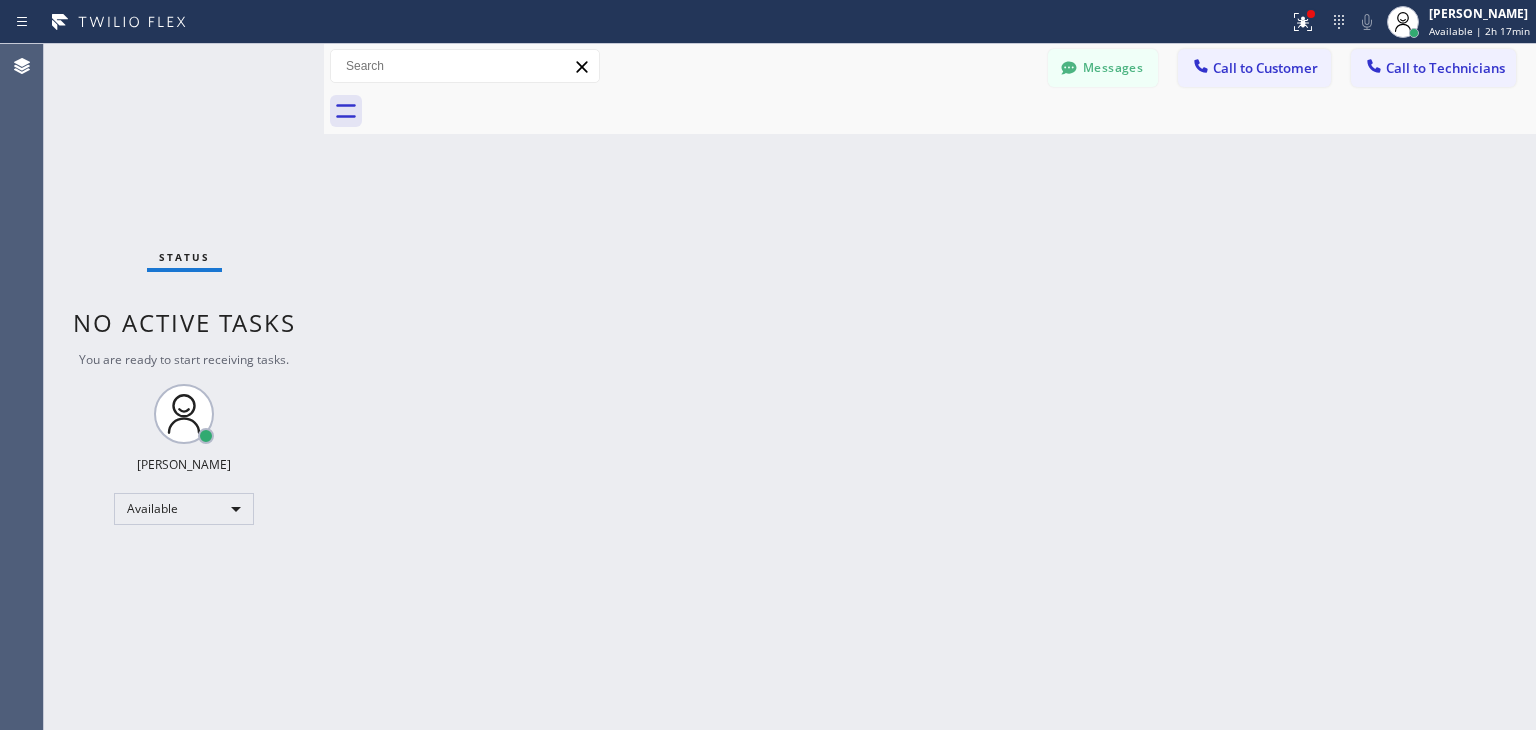 click on "Messages Call to Customer Call to Technicians Outbound call Location Search location Your caller id phone number Customer number Call Outbound call Technician Search Technician Your caller id phone number Your caller id phone number [PHONE_NUMBER] Call" at bounding box center (930, 66) 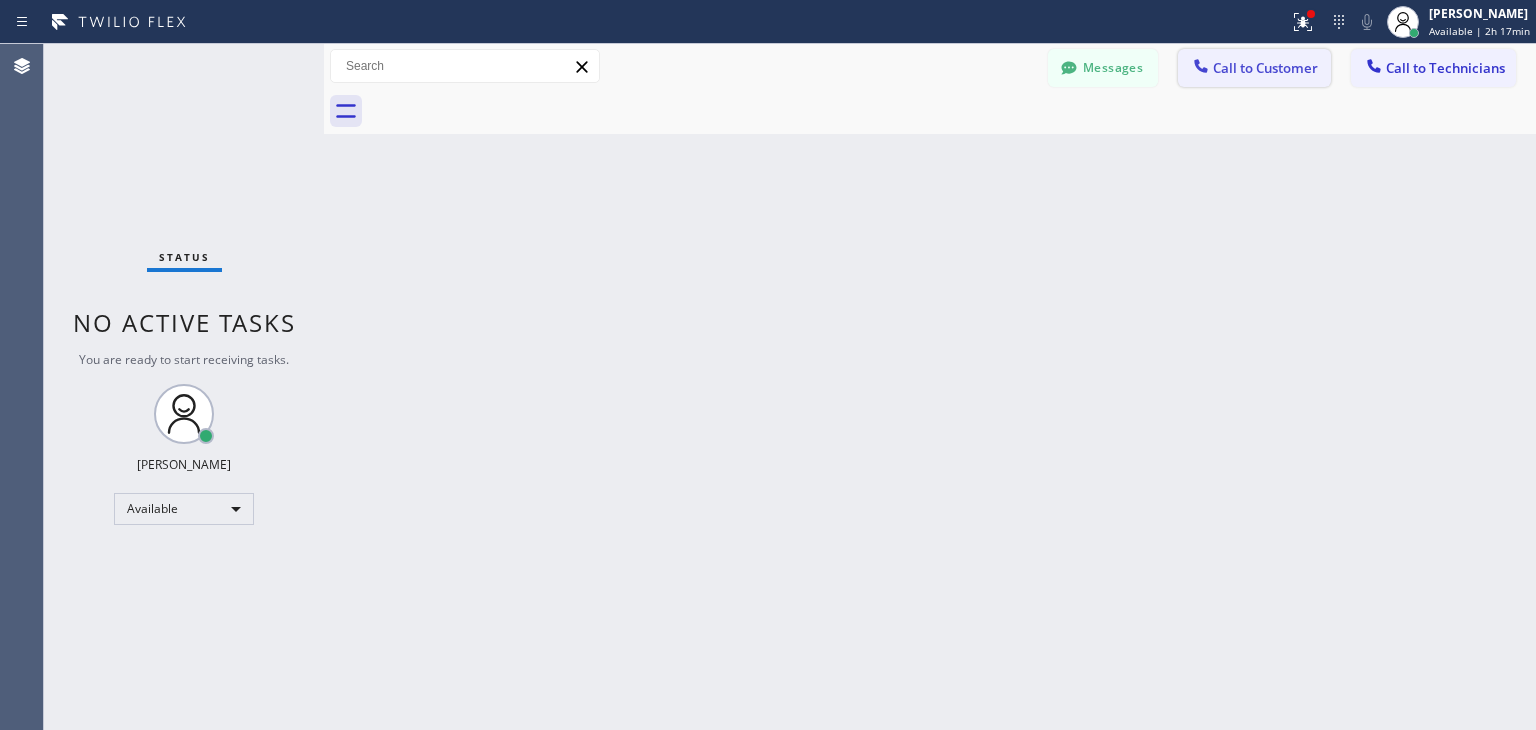 click on "Call to Customer" at bounding box center (1254, 68) 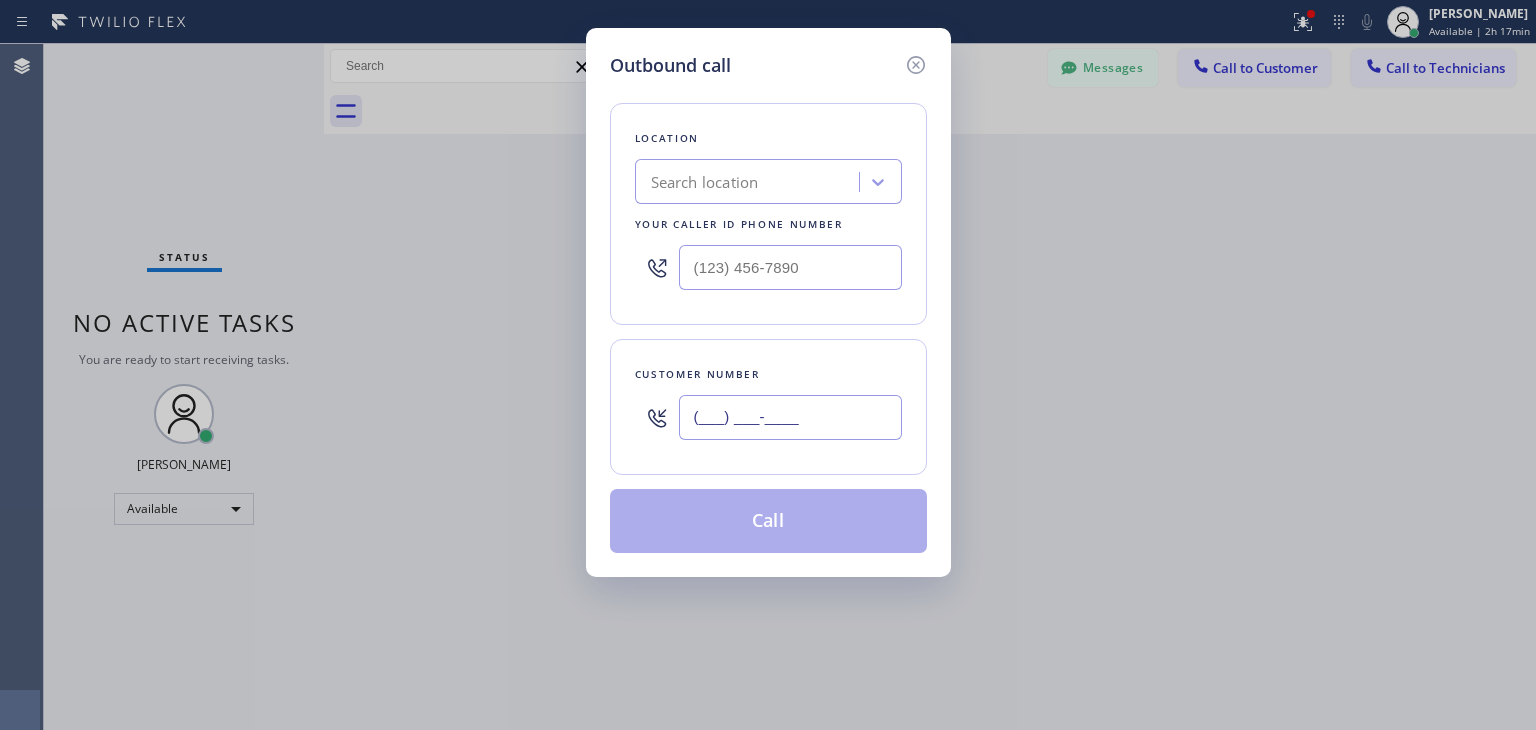 paste on "602) 509-5885" 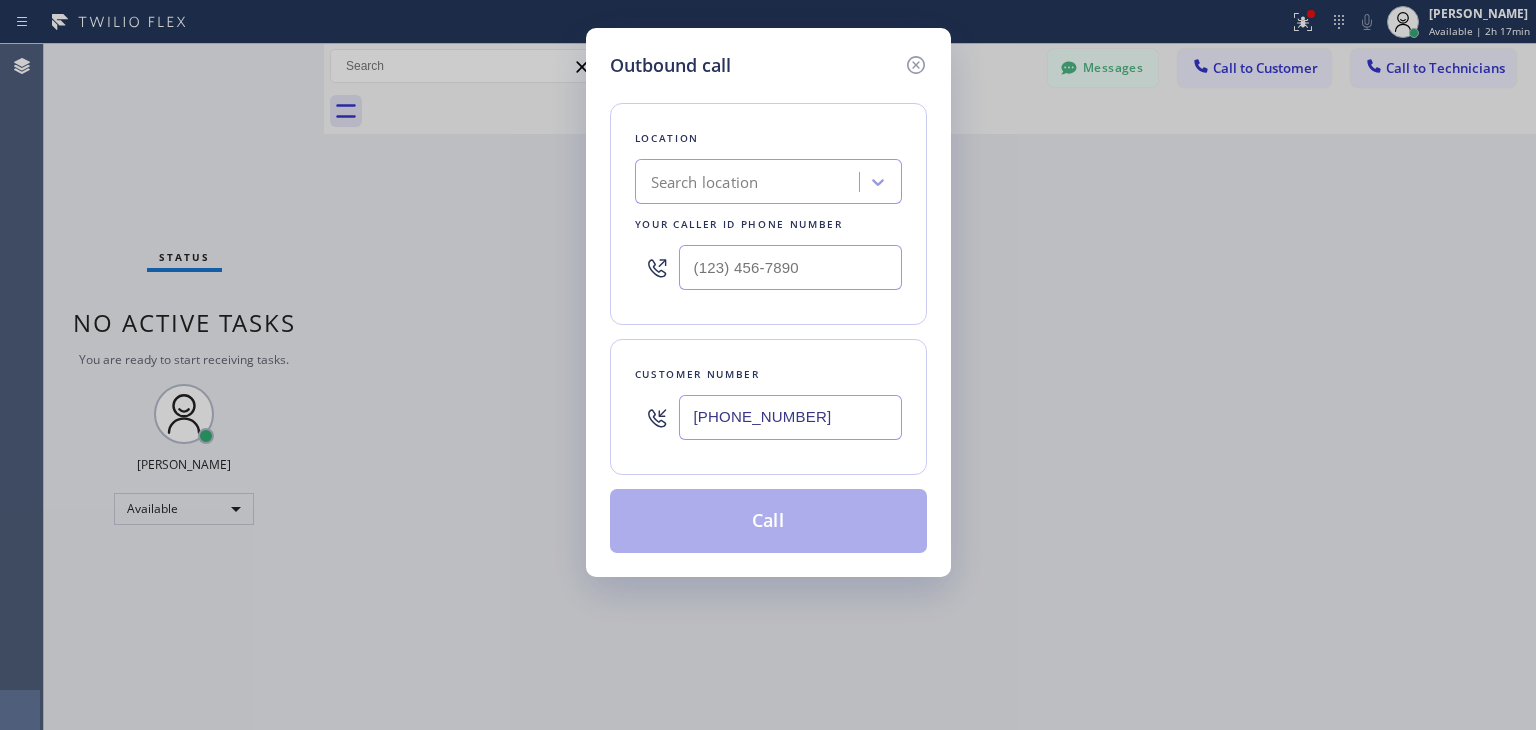 click on "[PHONE_NUMBER]" at bounding box center [790, 417] 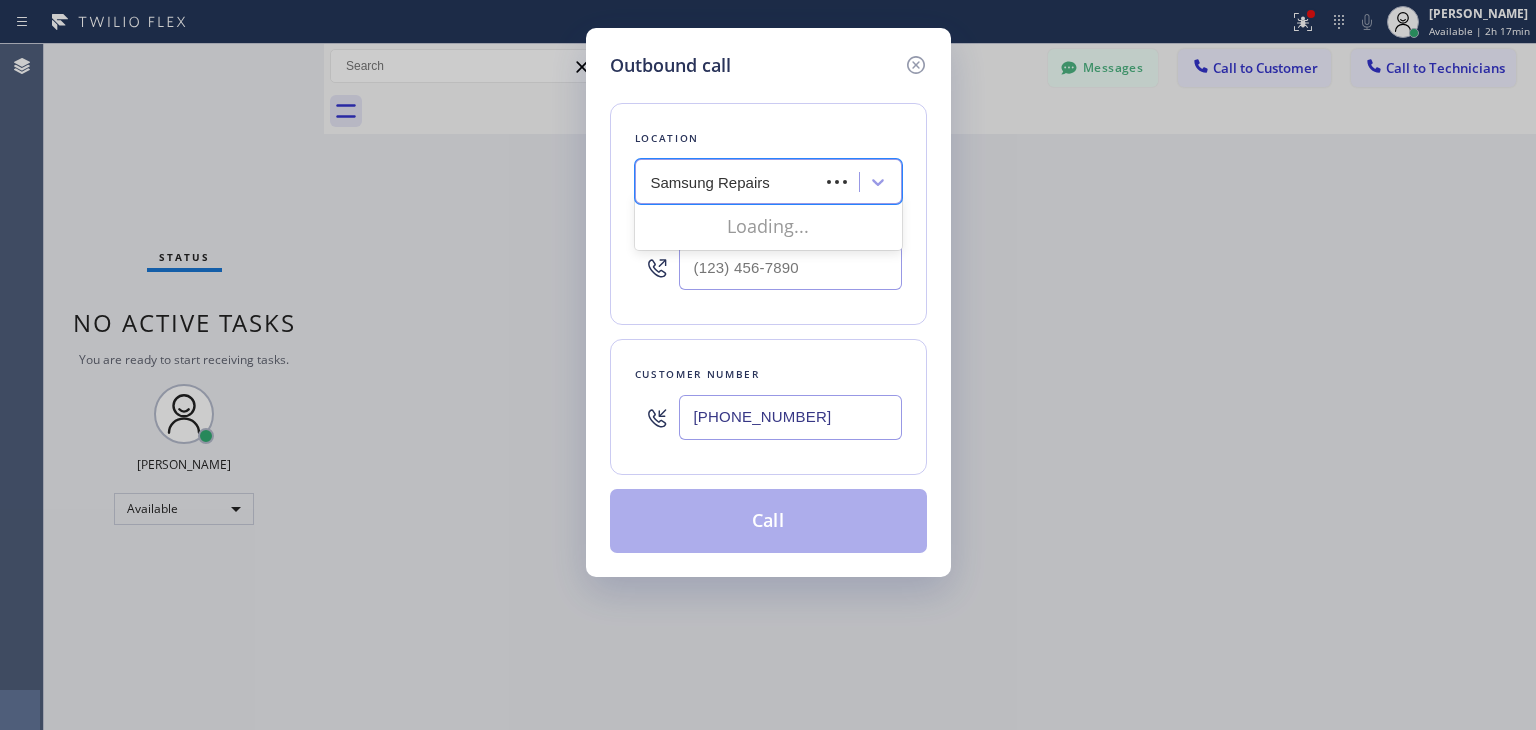 click on "Samsung Repairs Samsung Repairs" at bounding box center (730, 182) 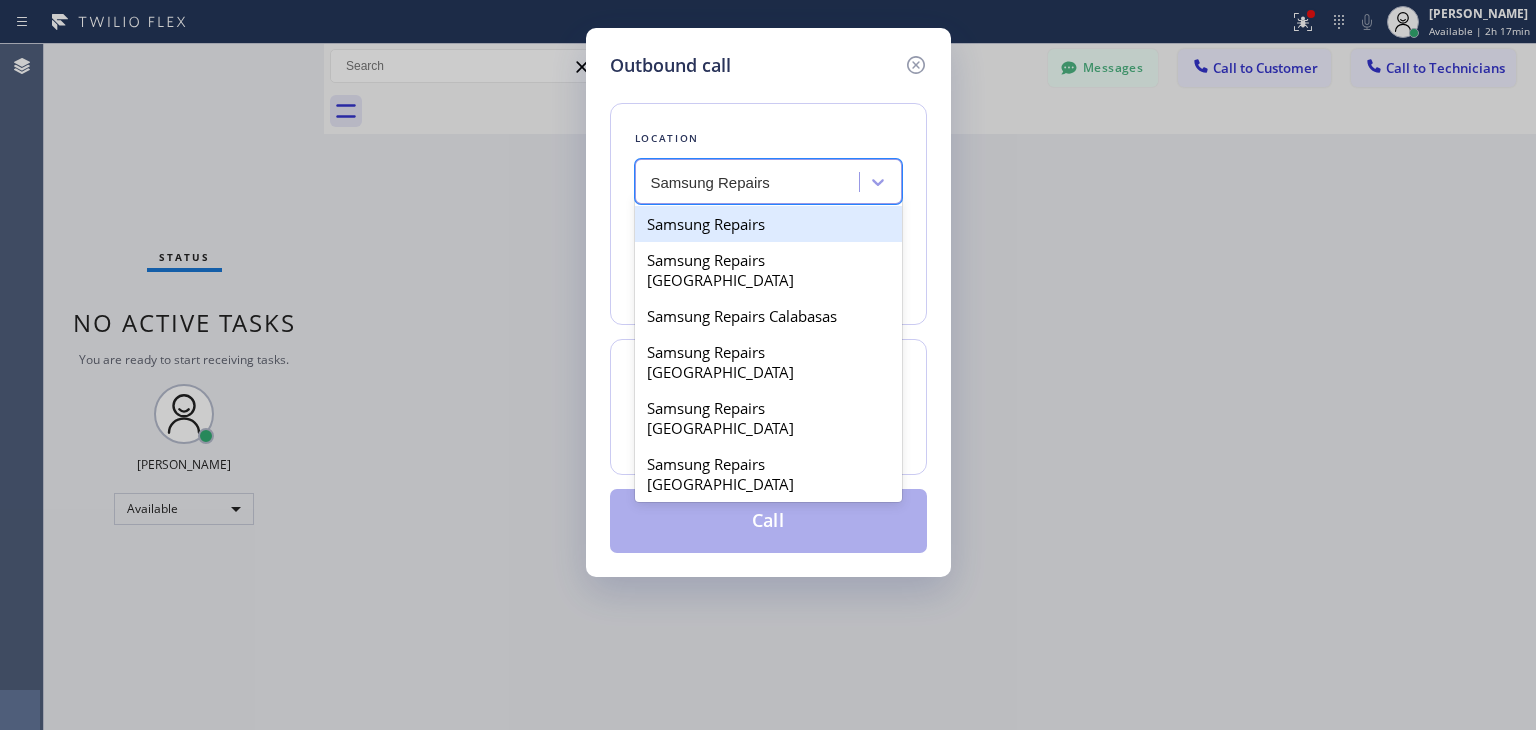 click on "Samsung Repairs" at bounding box center [768, 224] 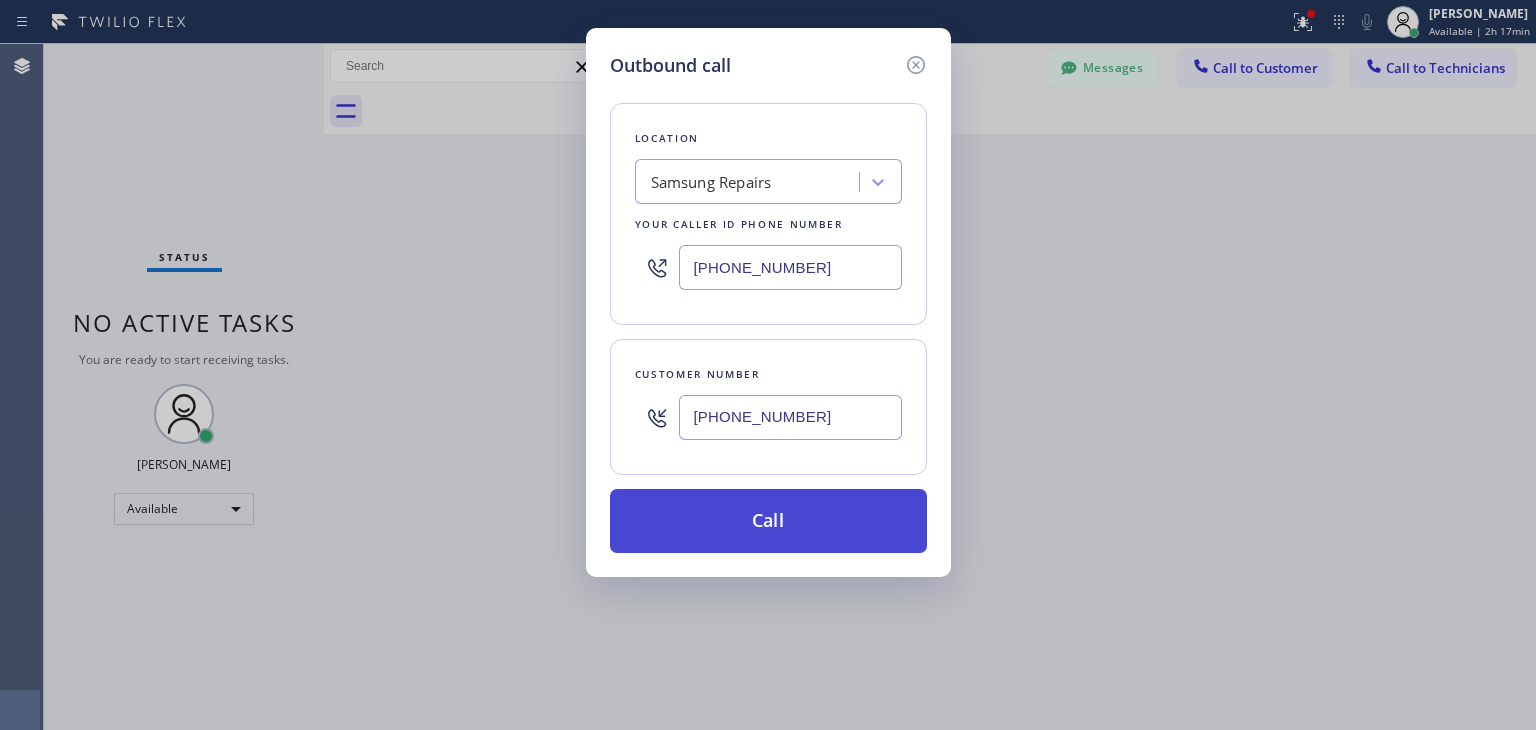 click on "Call" at bounding box center [768, 521] 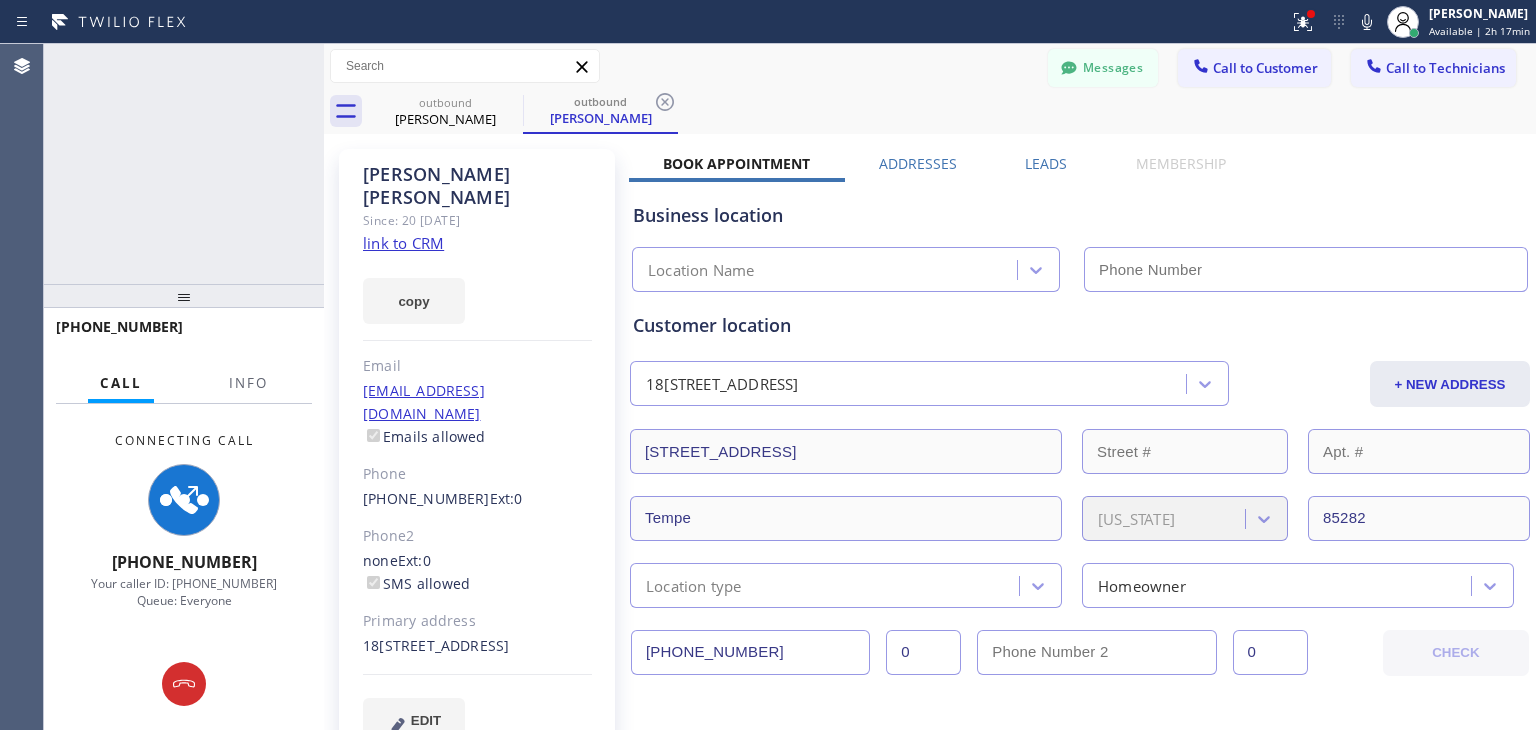 type on "[PHONE_NUMBER]" 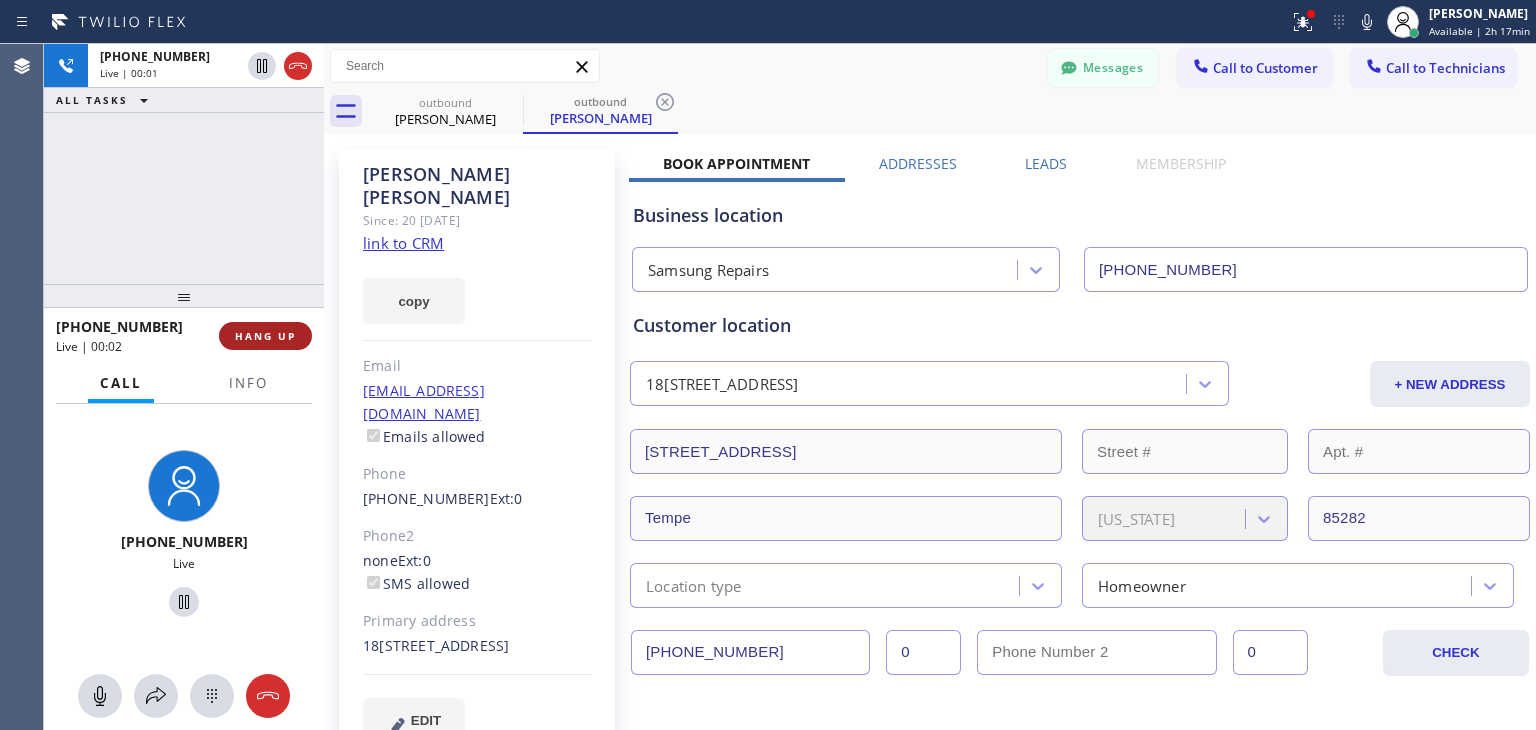 click on "HANG UP" at bounding box center [265, 336] 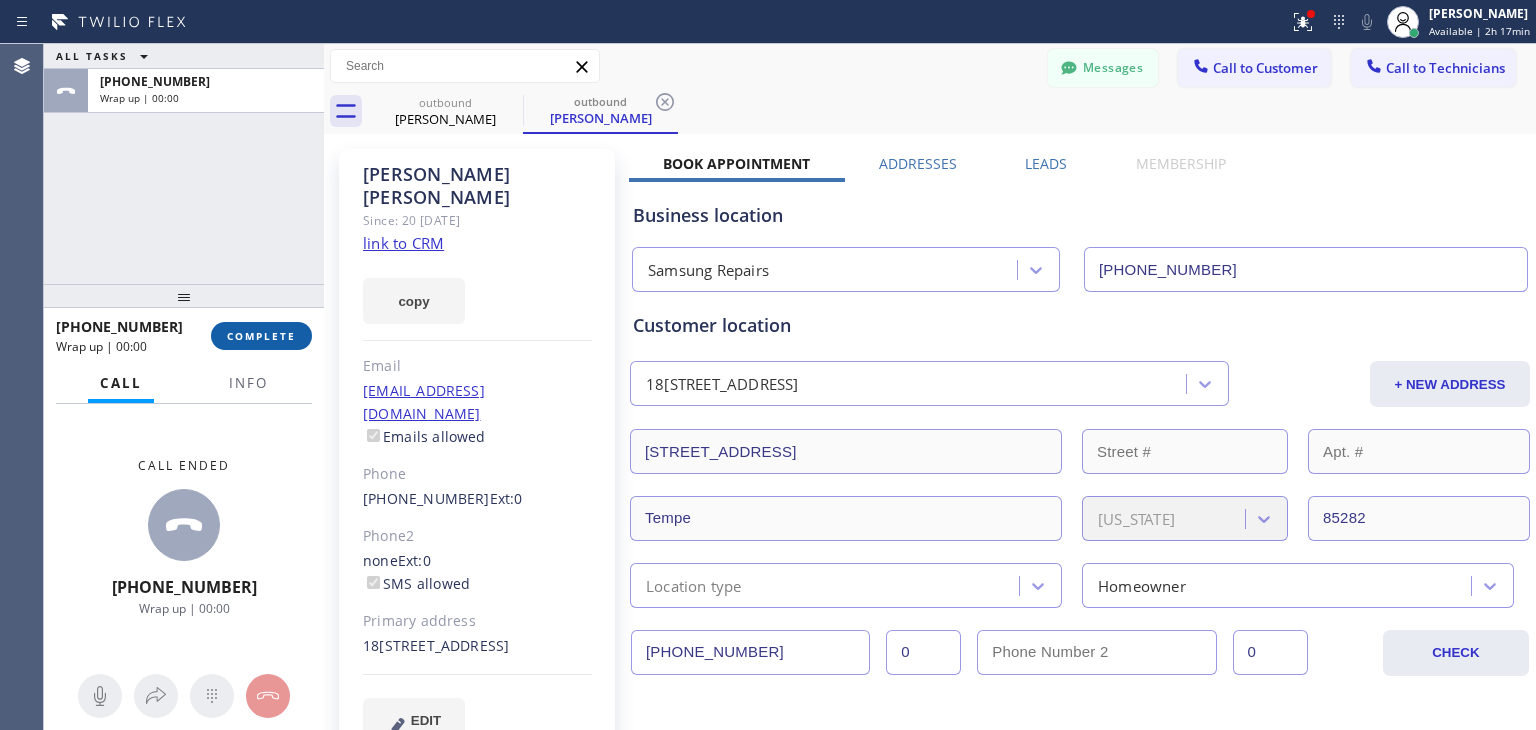click on "COMPLETE" at bounding box center (261, 336) 